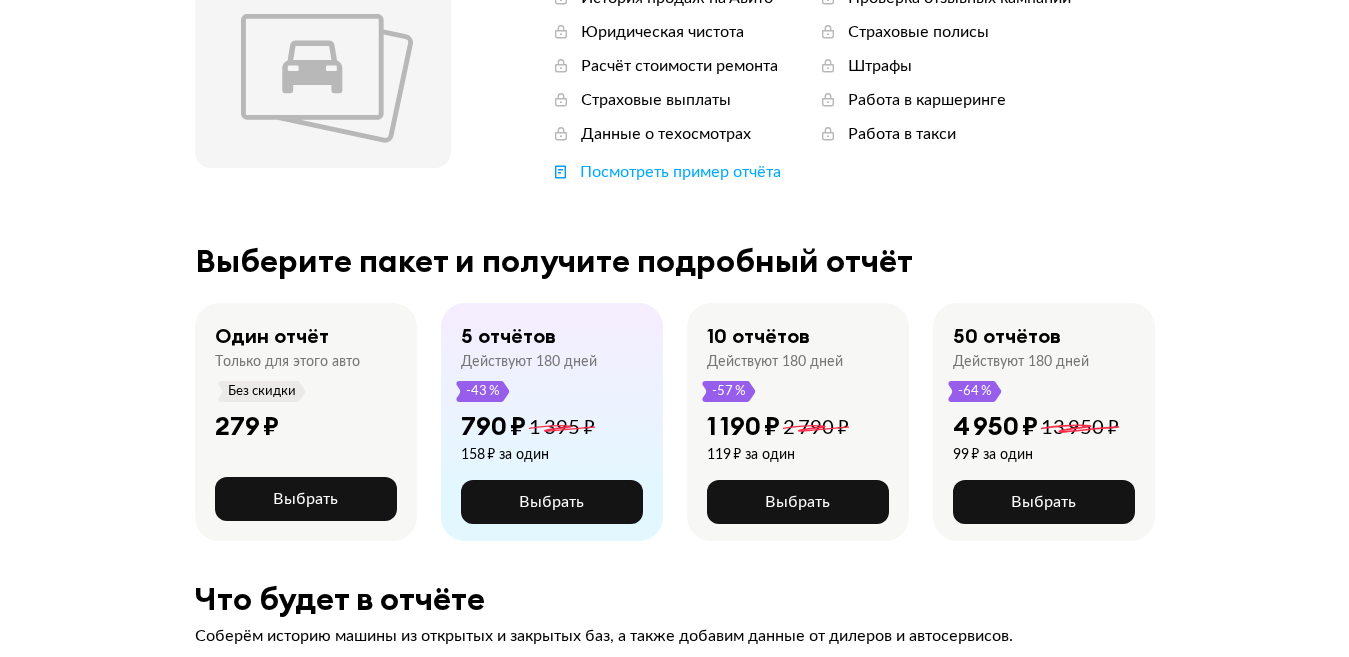 scroll, scrollTop: 300, scrollLeft: 0, axis: vertical 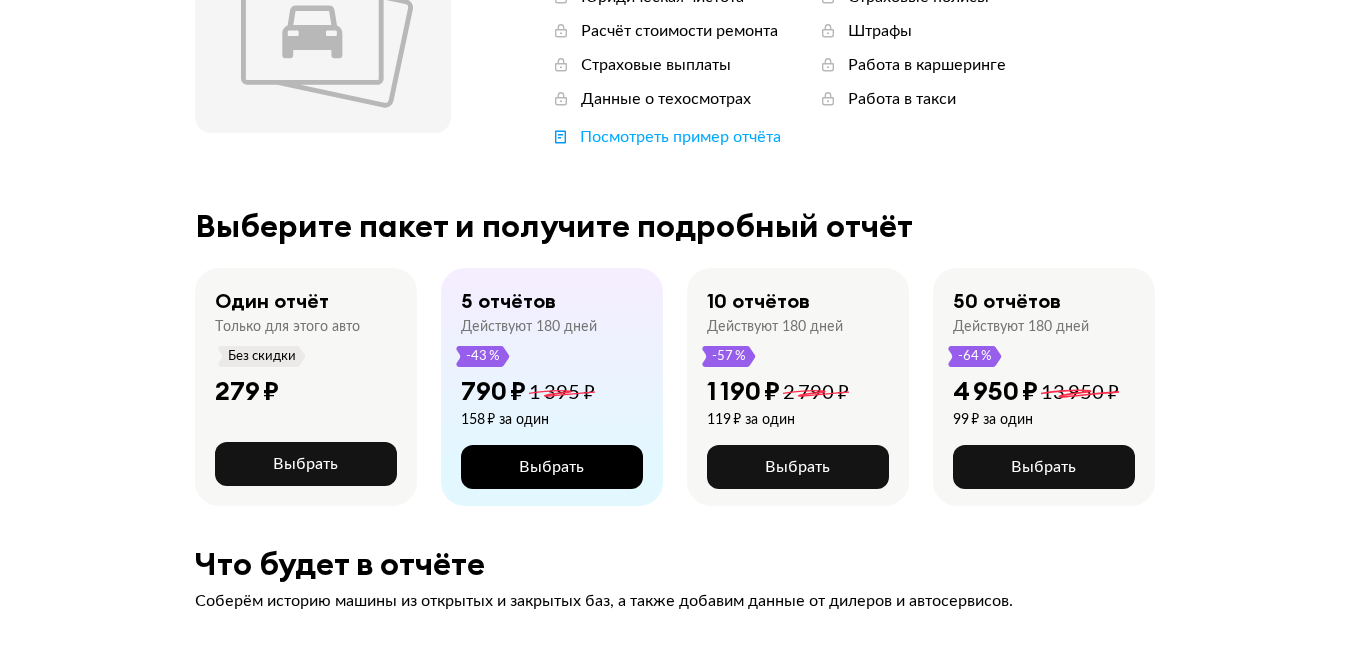 click on "Выбрать" at bounding box center [551, 467] 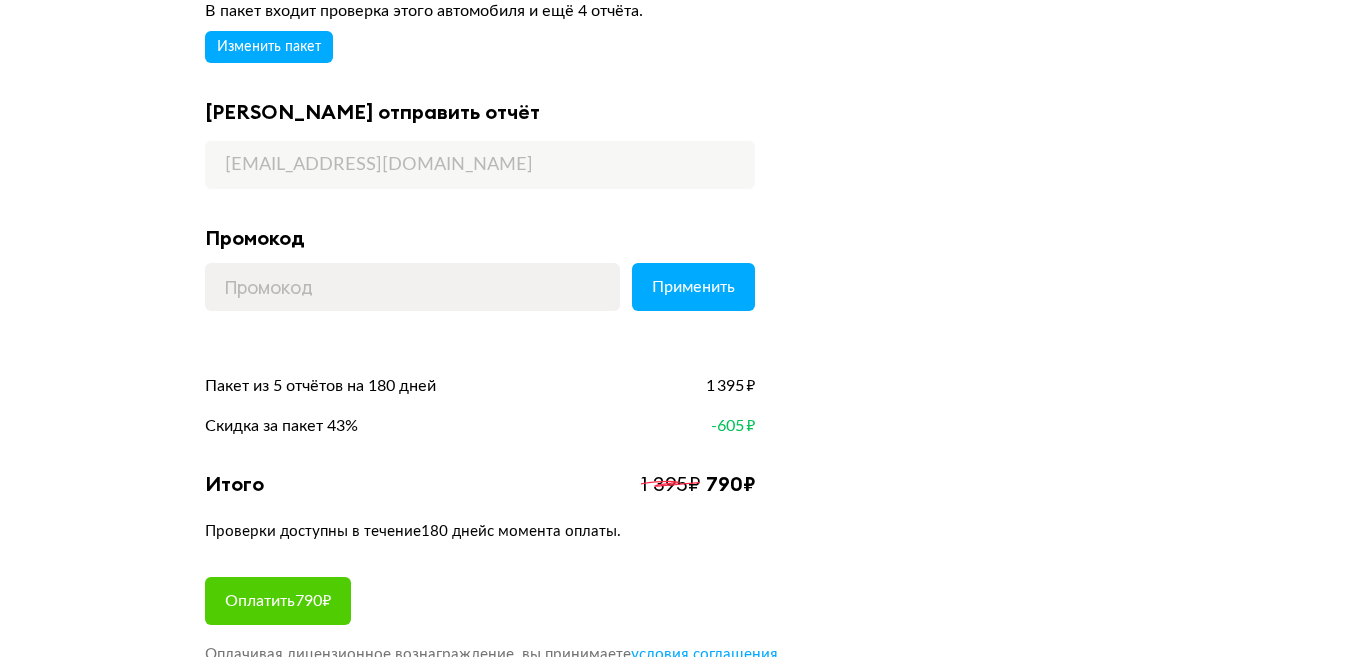 scroll, scrollTop: 200, scrollLeft: 0, axis: vertical 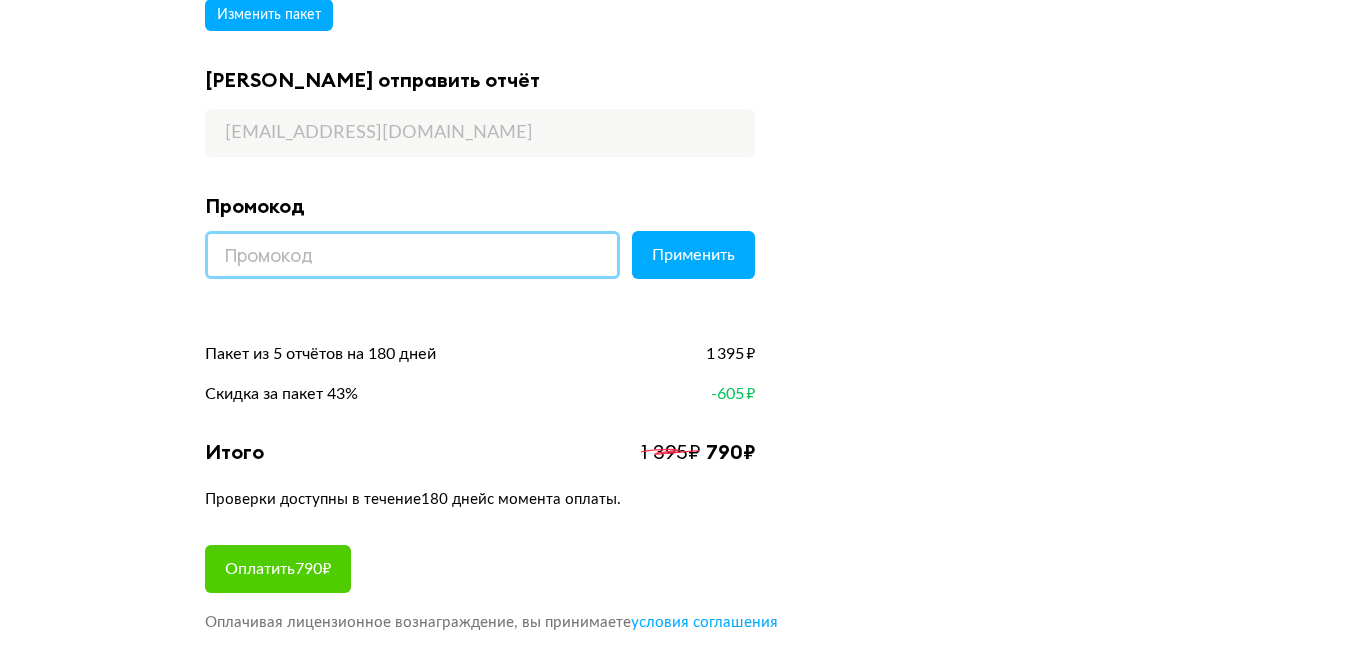 click at bounding box center (412, 255) 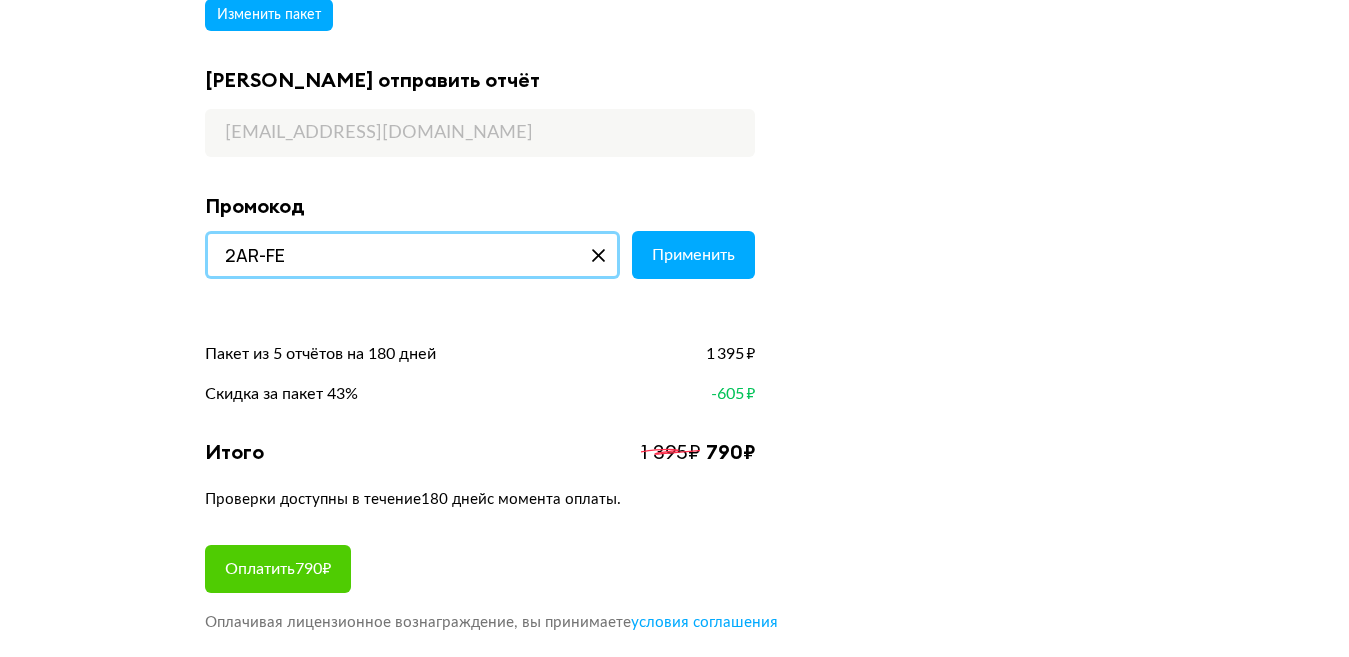 type on "2AR-FE" 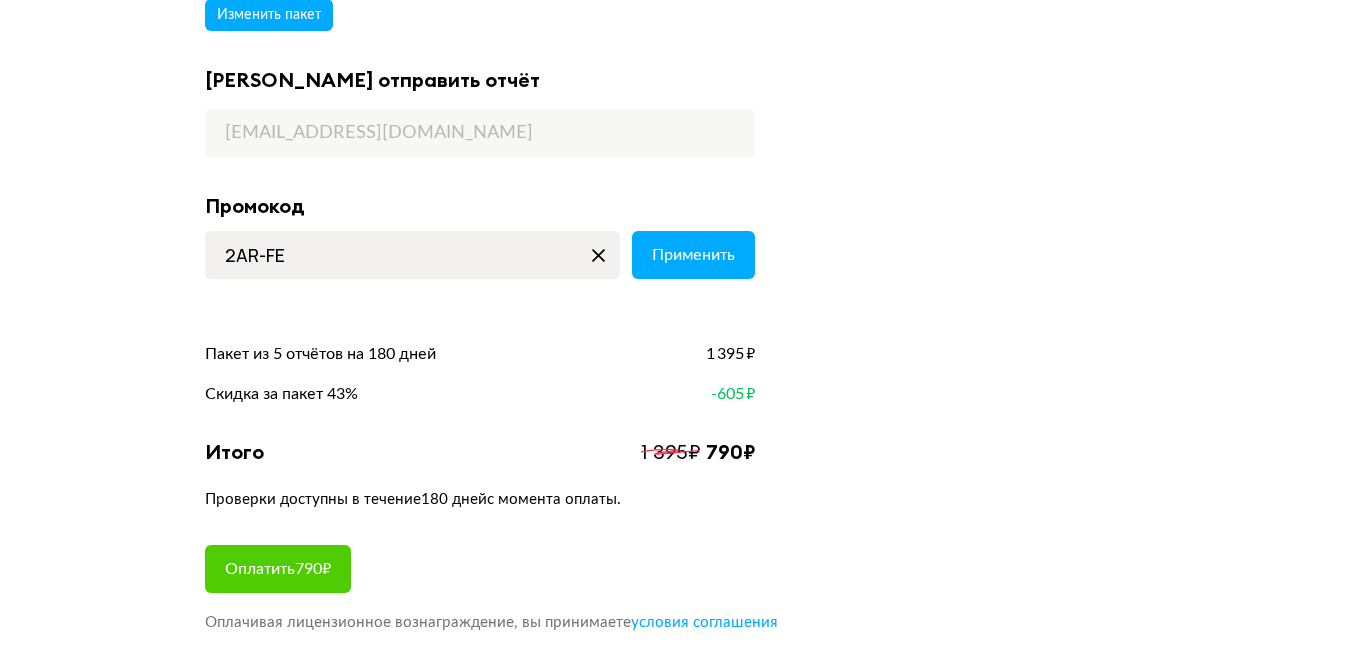 click at bounding box center [599, 255] 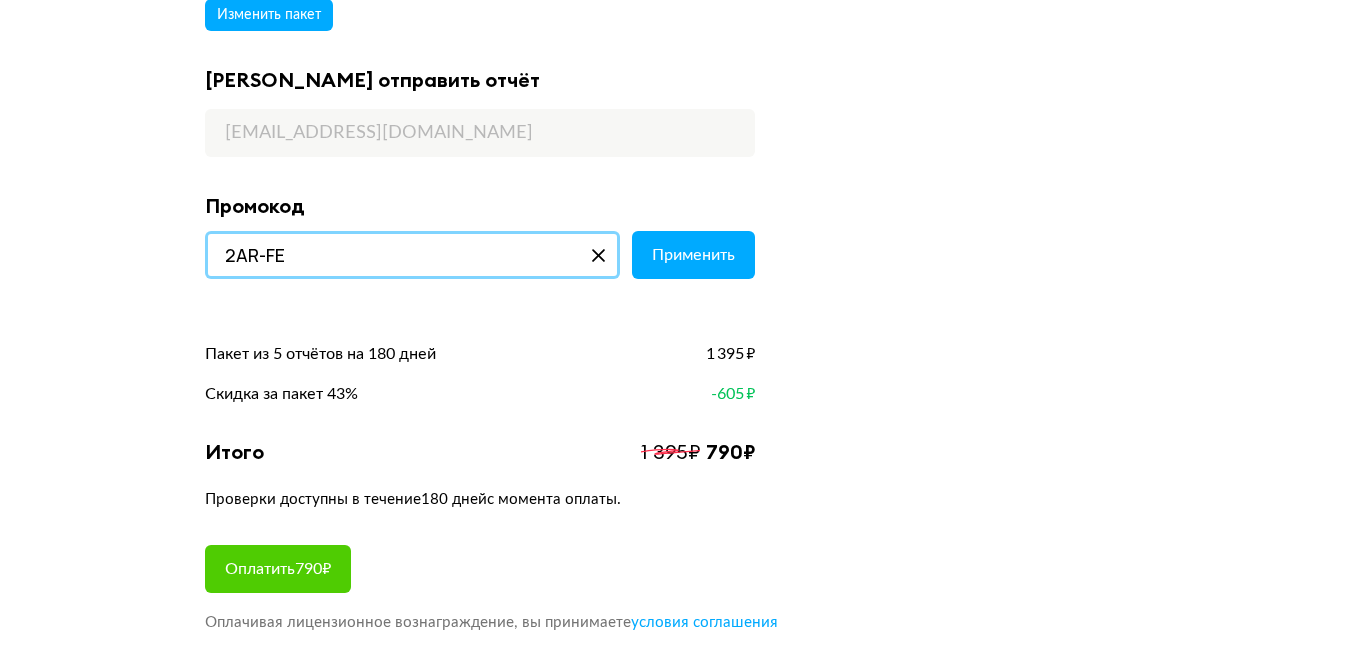 type 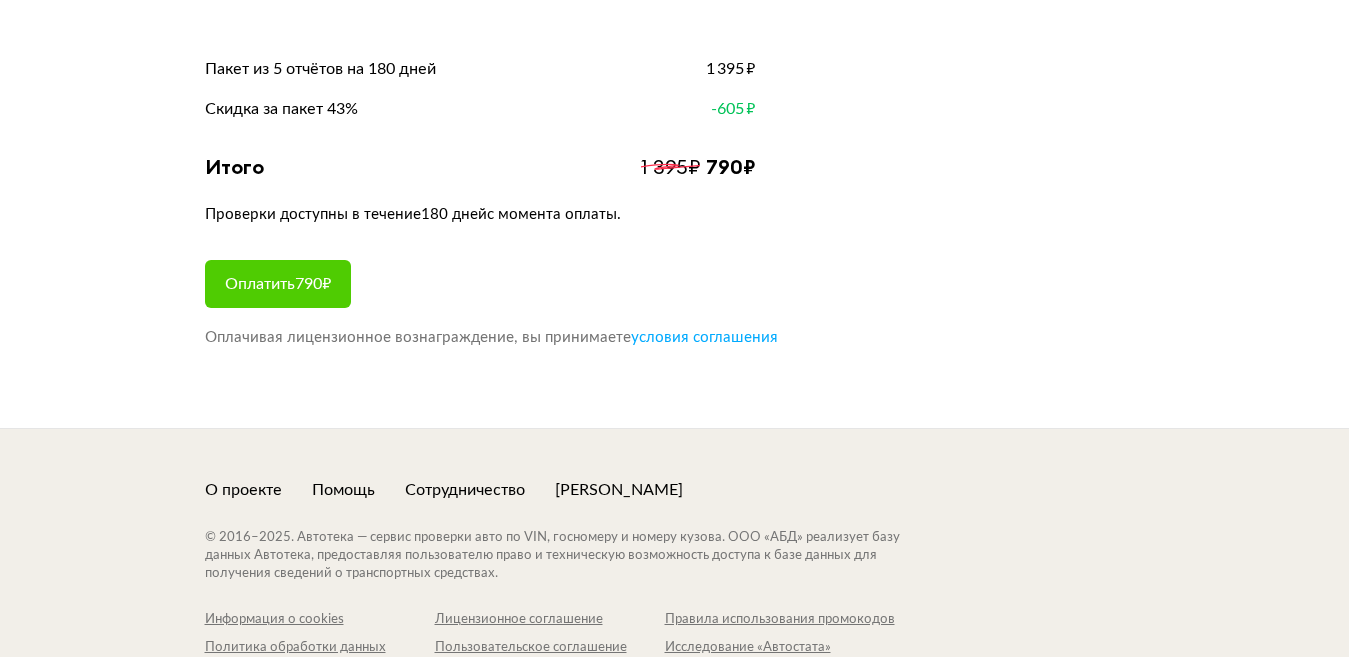 scroll, scrollTop: 500, scrollLeft: 0, axis: vertical 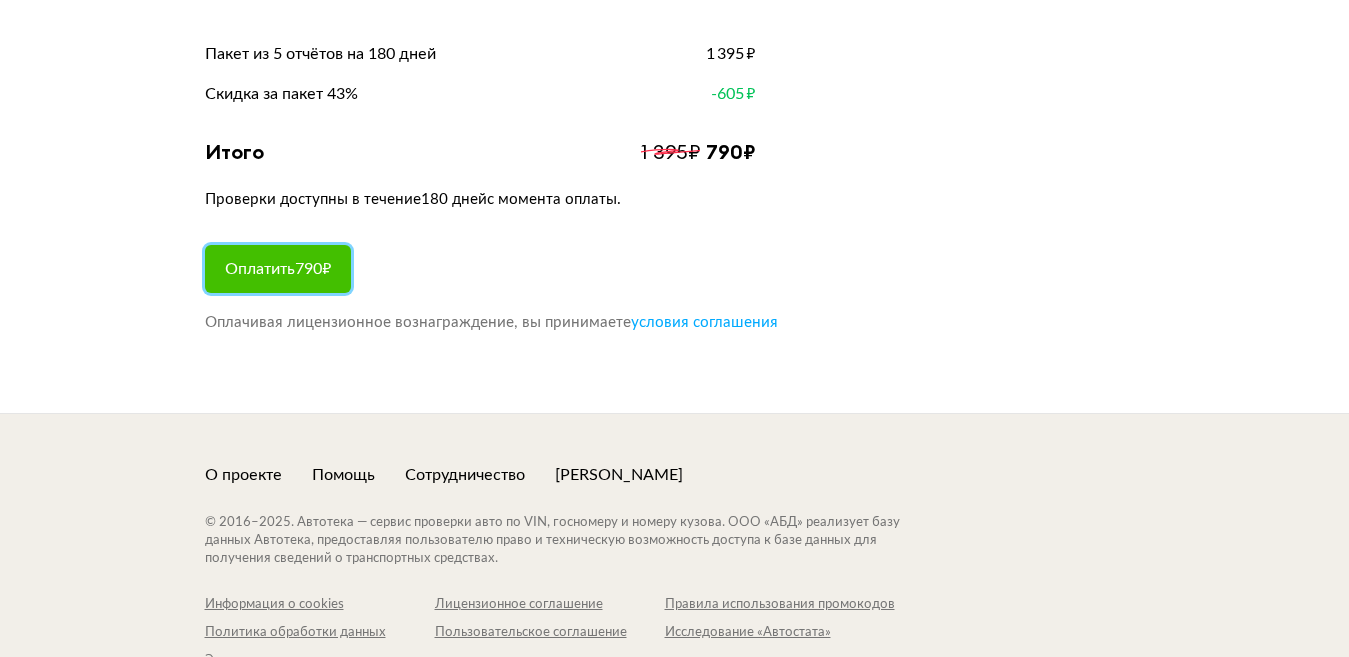 click on "Оплатить  790  ₽" at bounding box center (278, 269) 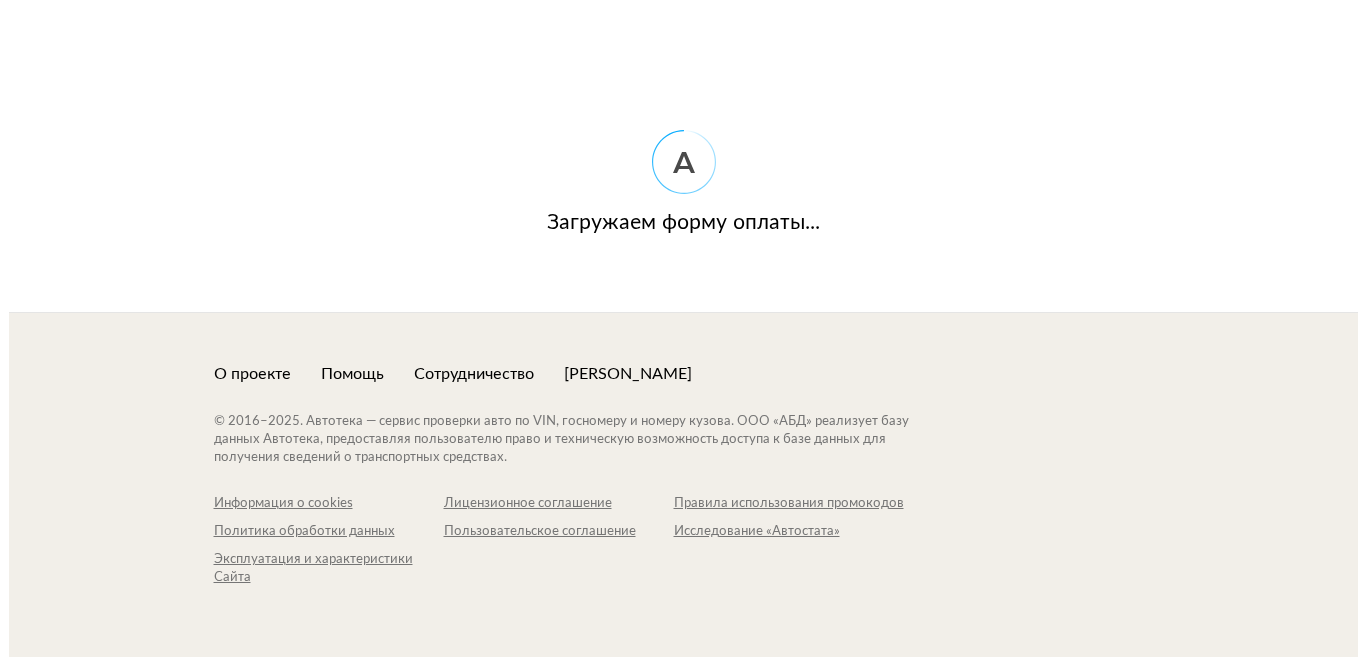 scroll, scrollTop: 0, scrollLeft: 0, axis: both 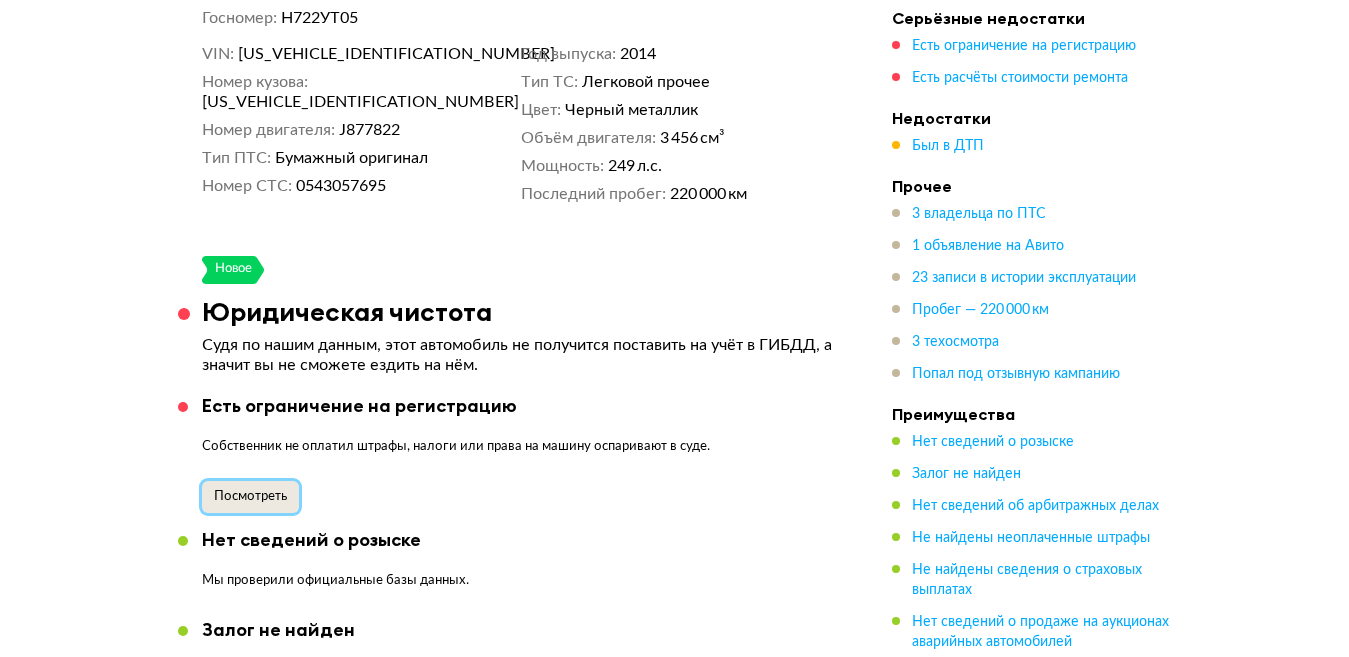 click on "Посмотреть" at bounding box center [250, 496] 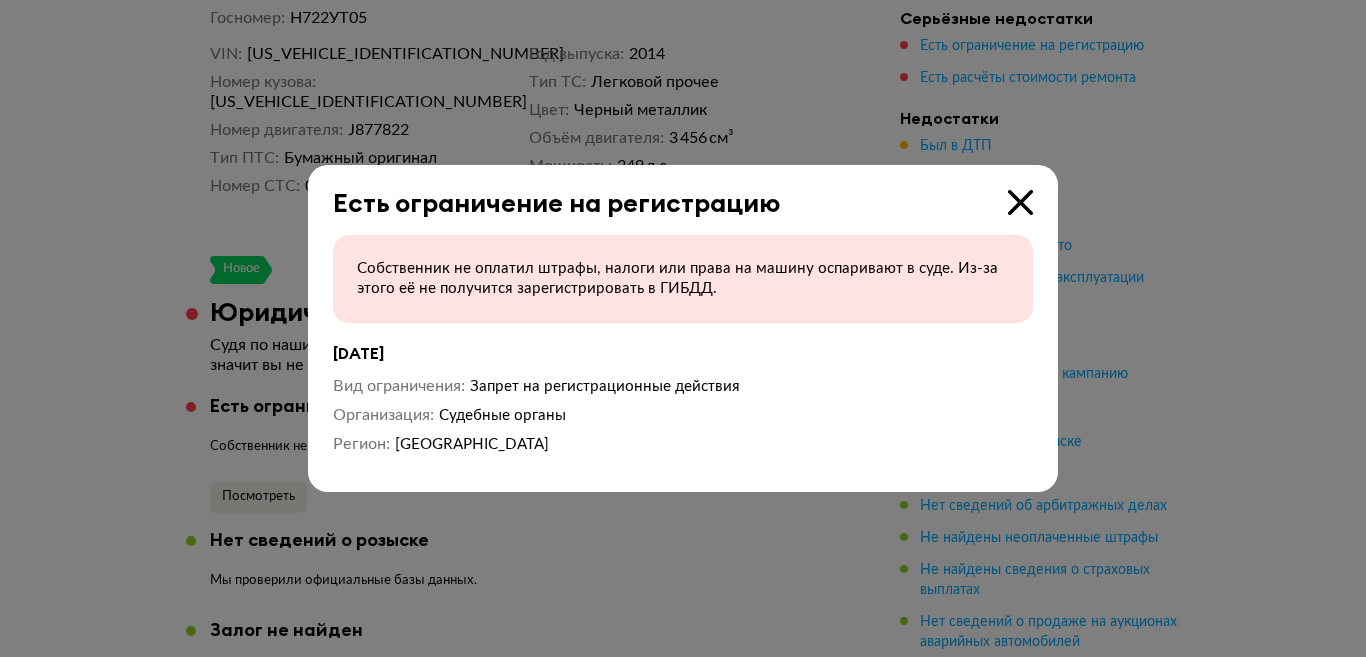 click at bounding box center (1020, 202) 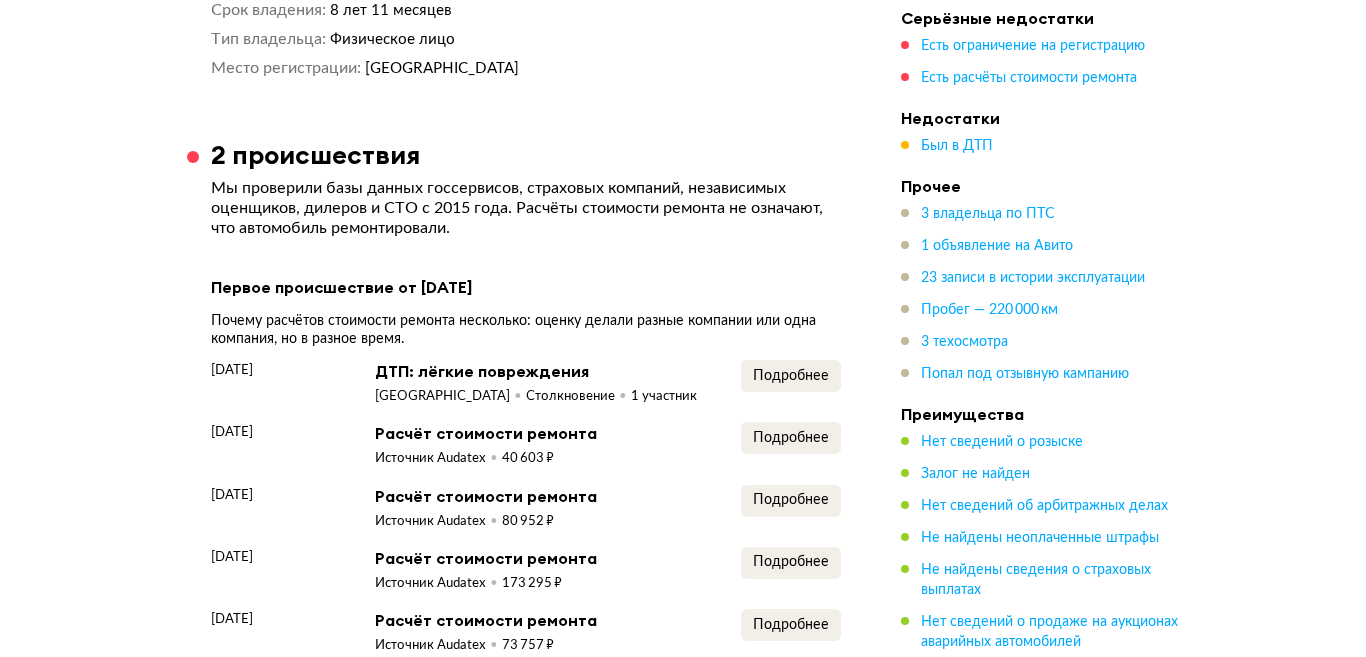 scroll, scrollTop: 2900, scrollLeft: 0, axis: vertical 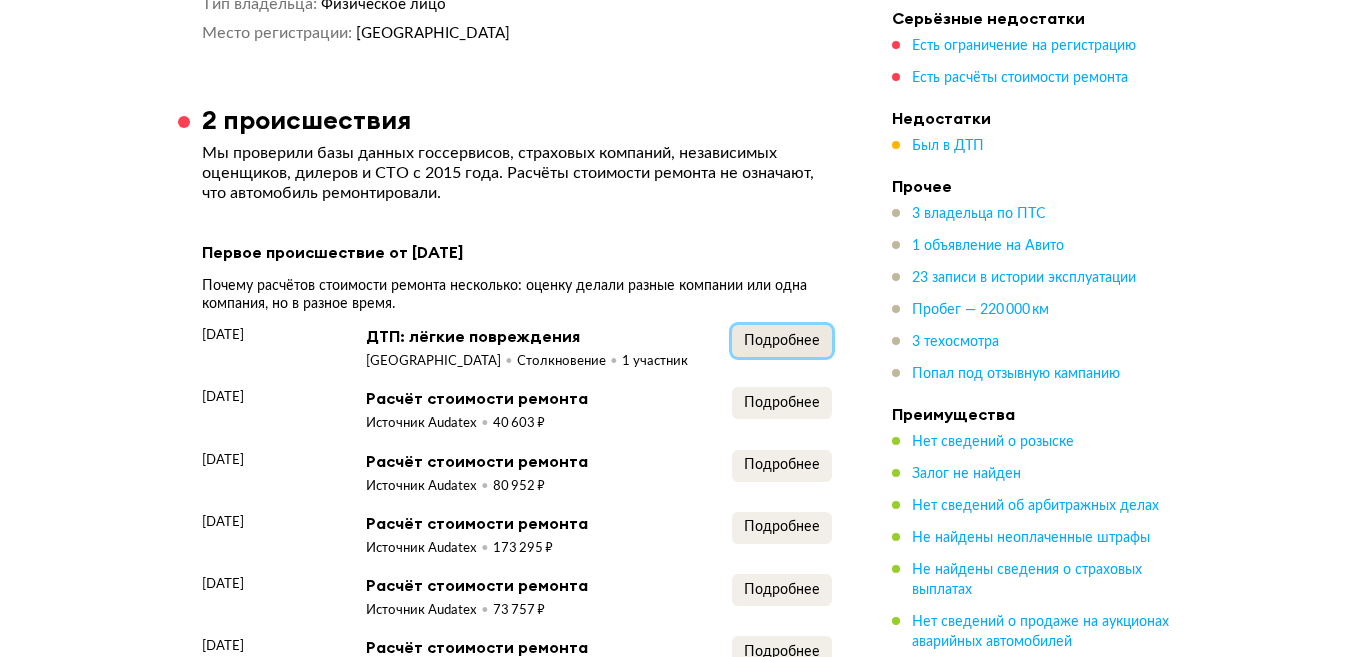 click on "Подробнее" at bounding box center [782, 341] 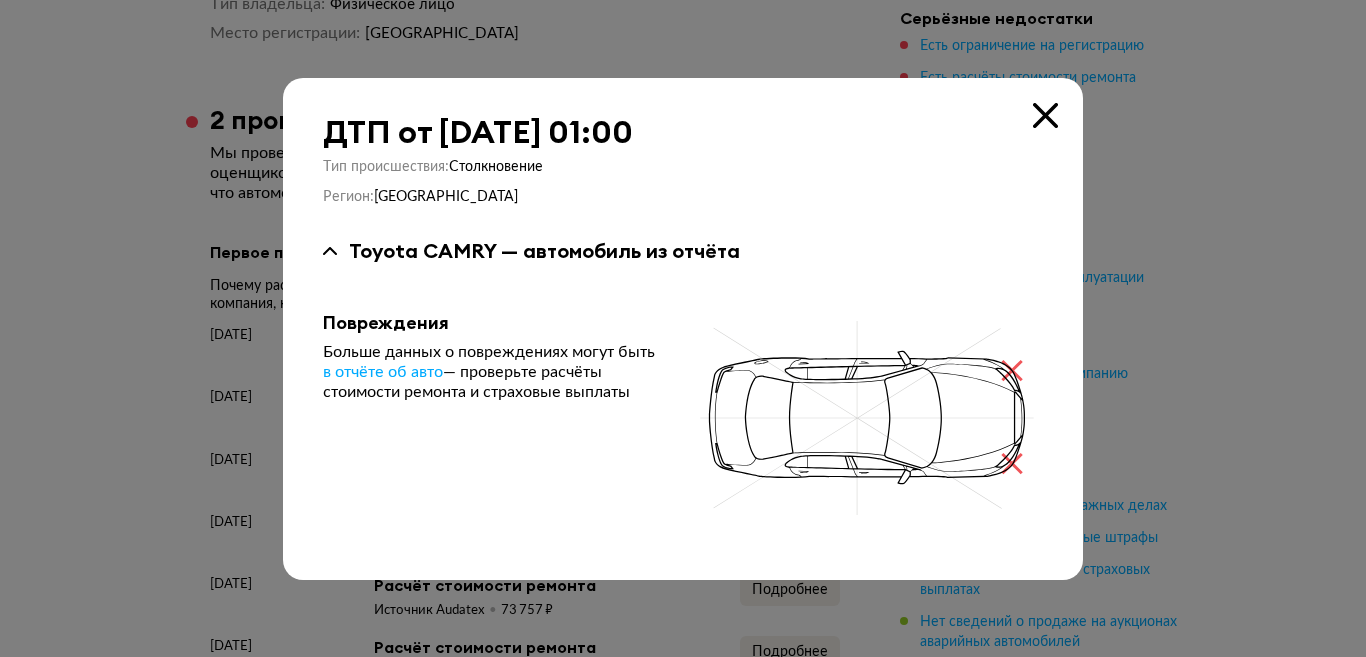 click at bounding box center [1045, 115] 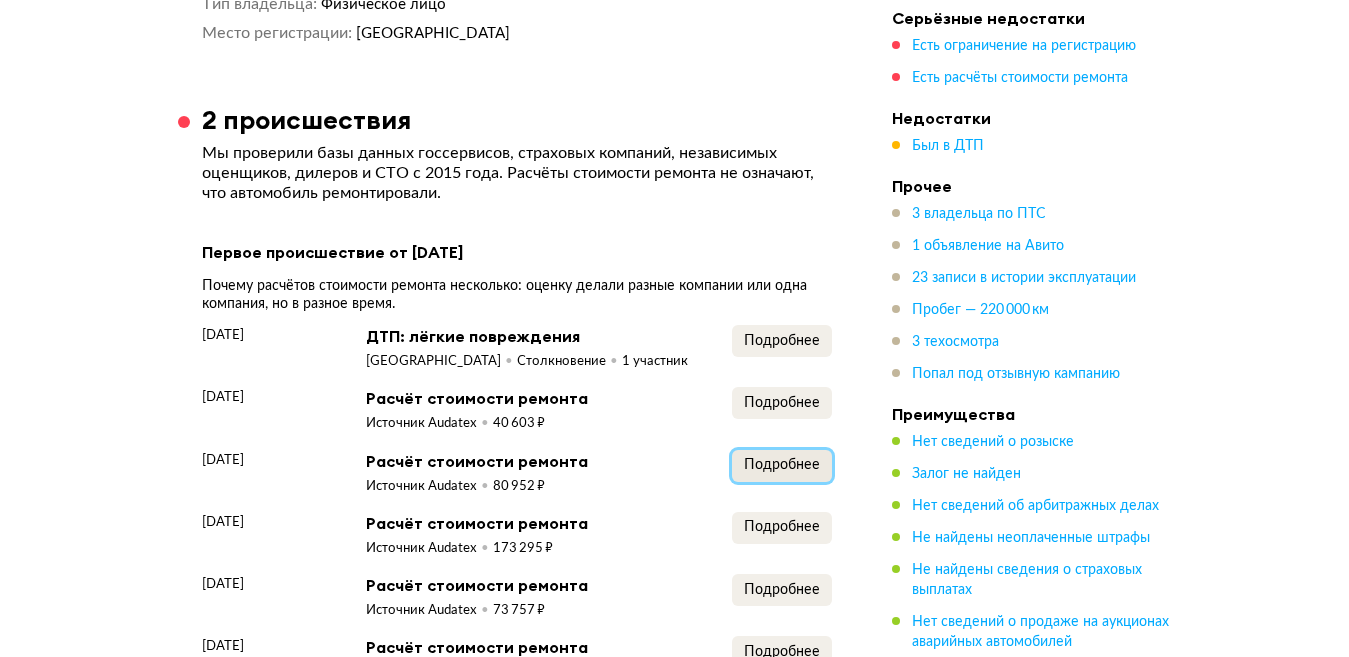 click on "Подробнее" at bounding box center (782, 465) 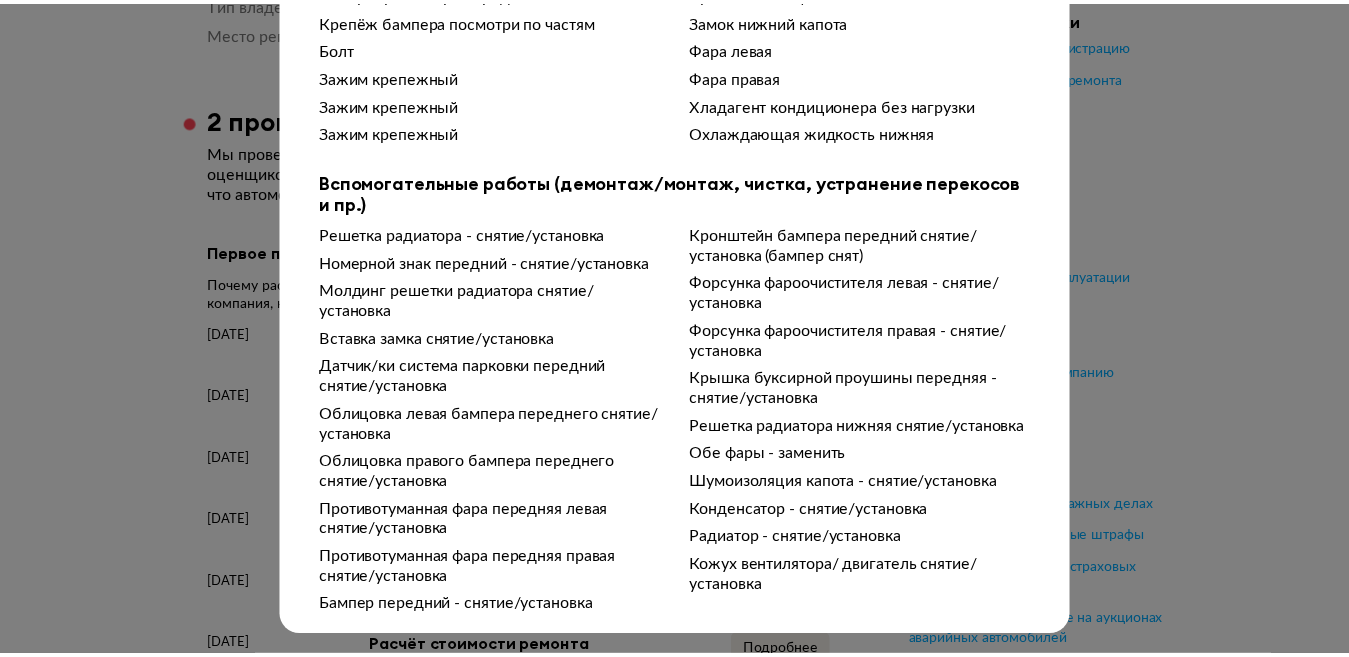 scroll, scrollTop: 0, scrollLeft: 0, axis: both 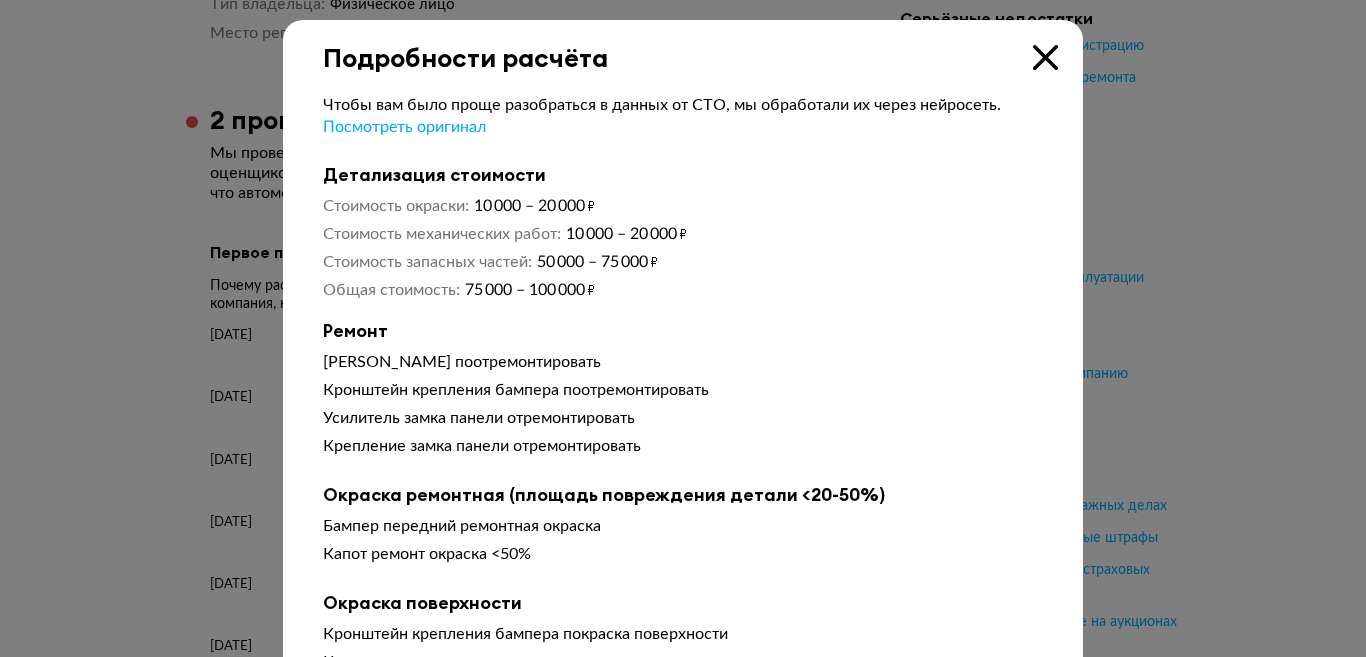 click at bounding box center [1045, 57] 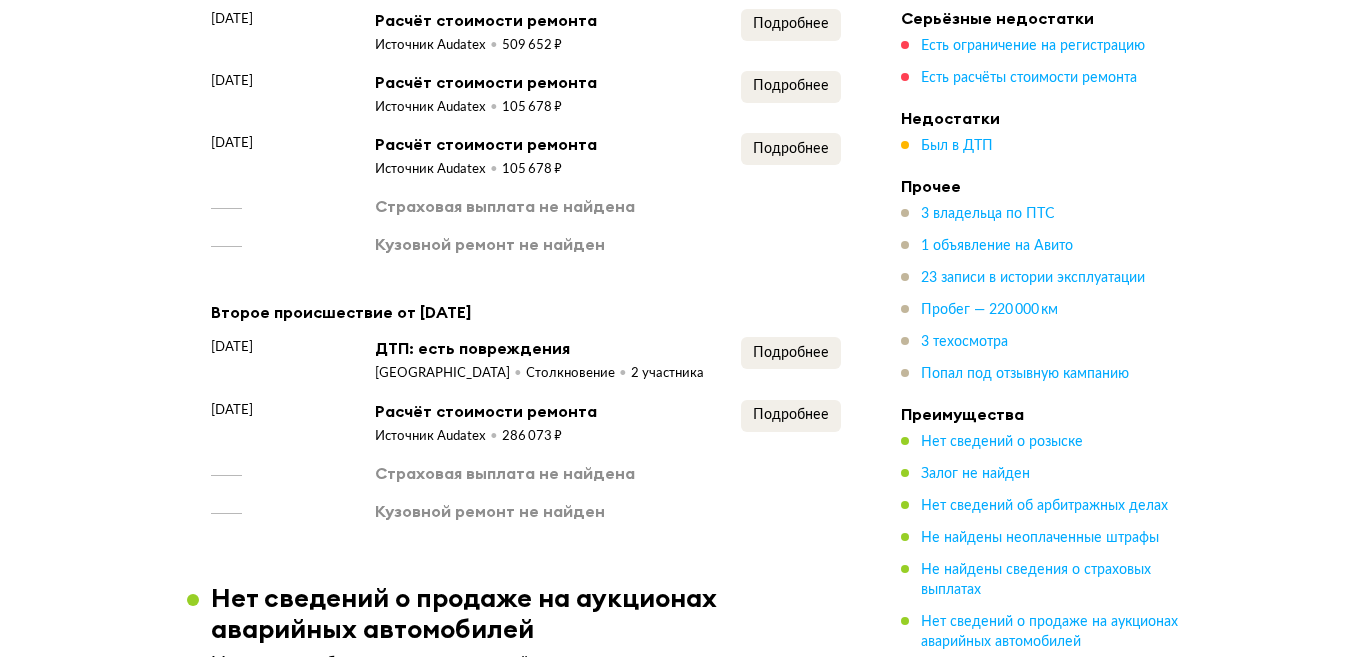 scroll, scrollTop: 3600, scrollLeft: 0, axis: vertical 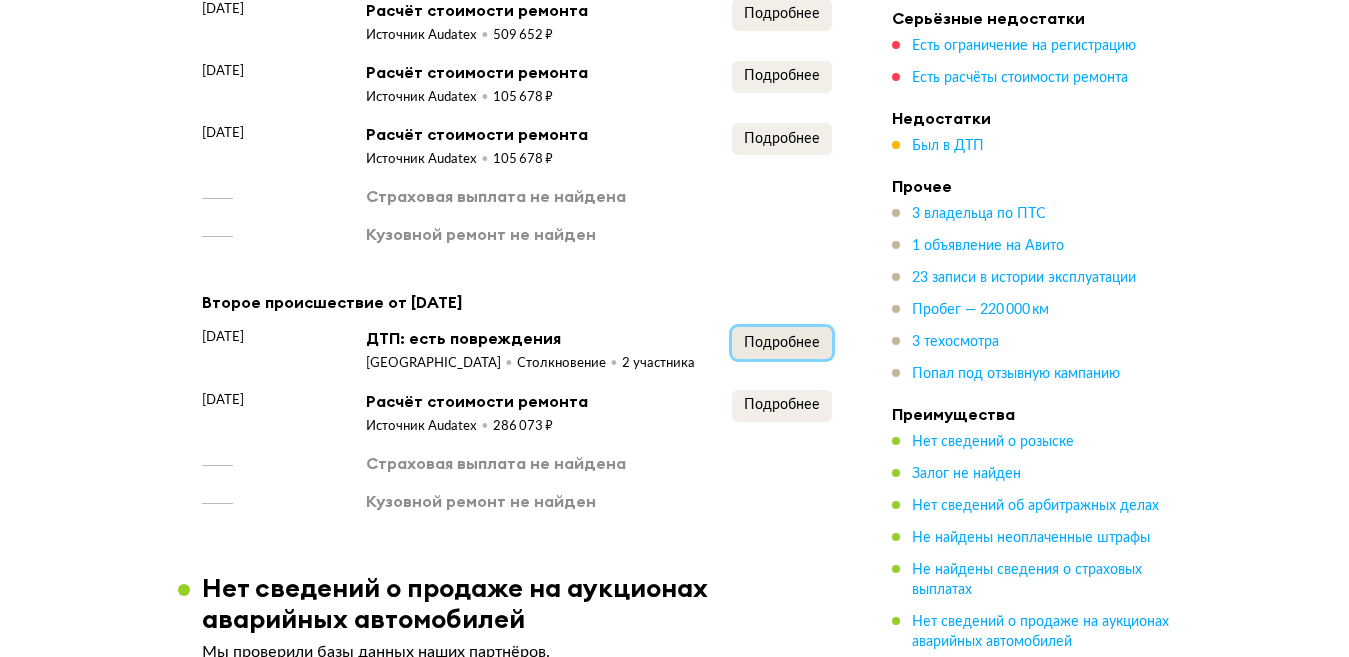 click on "Подробнее" at bounding box center (782, 343) 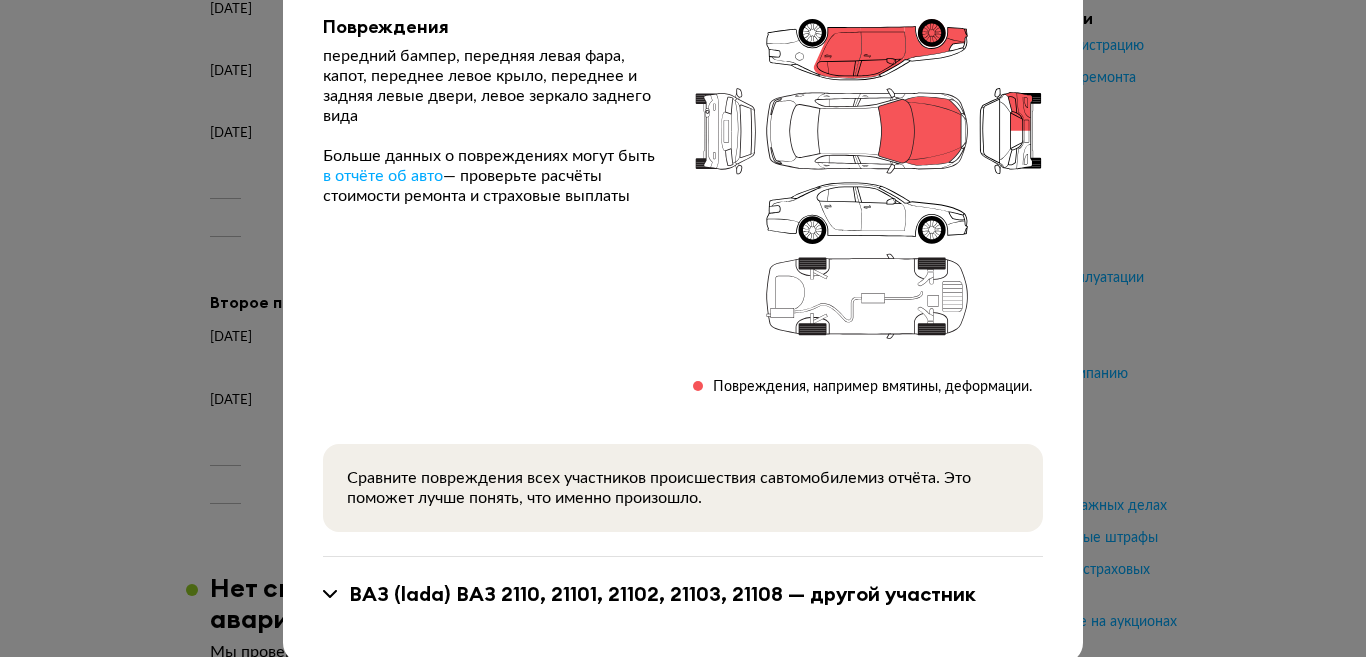 scroll, scrollTop: 264, scrollLeft: 0, axis: vertical 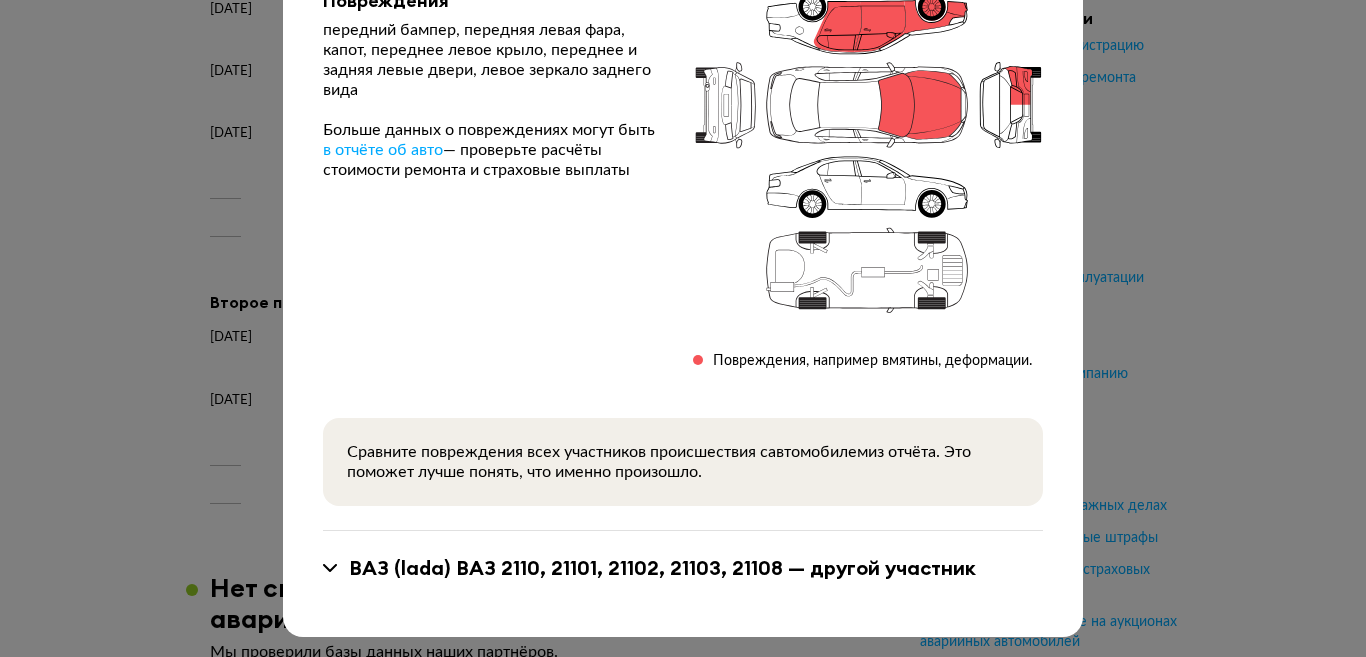 click on "ВАЗ (lada)   ВАЗ 2110, 21101, 21102, 21103, 21108   —   другой участник" at bounding box center [662, 568] 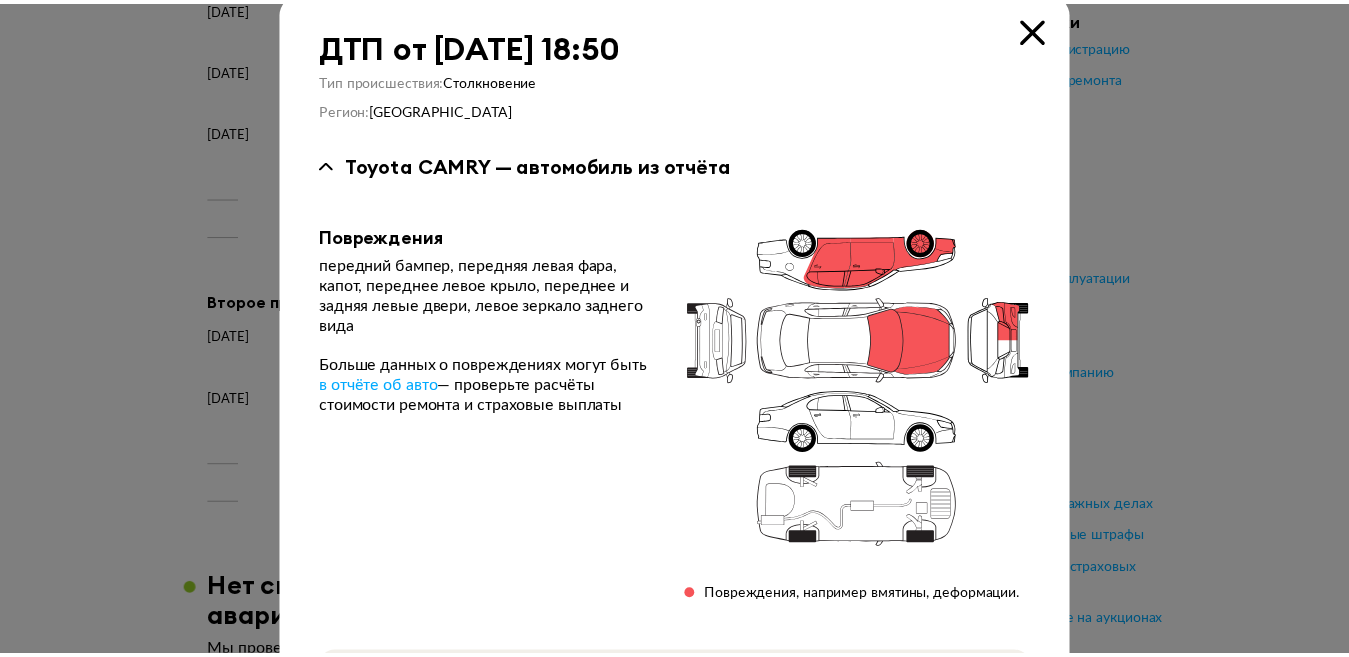 scroll, scrollTop: 0, scrollLeft: 0, axis: both 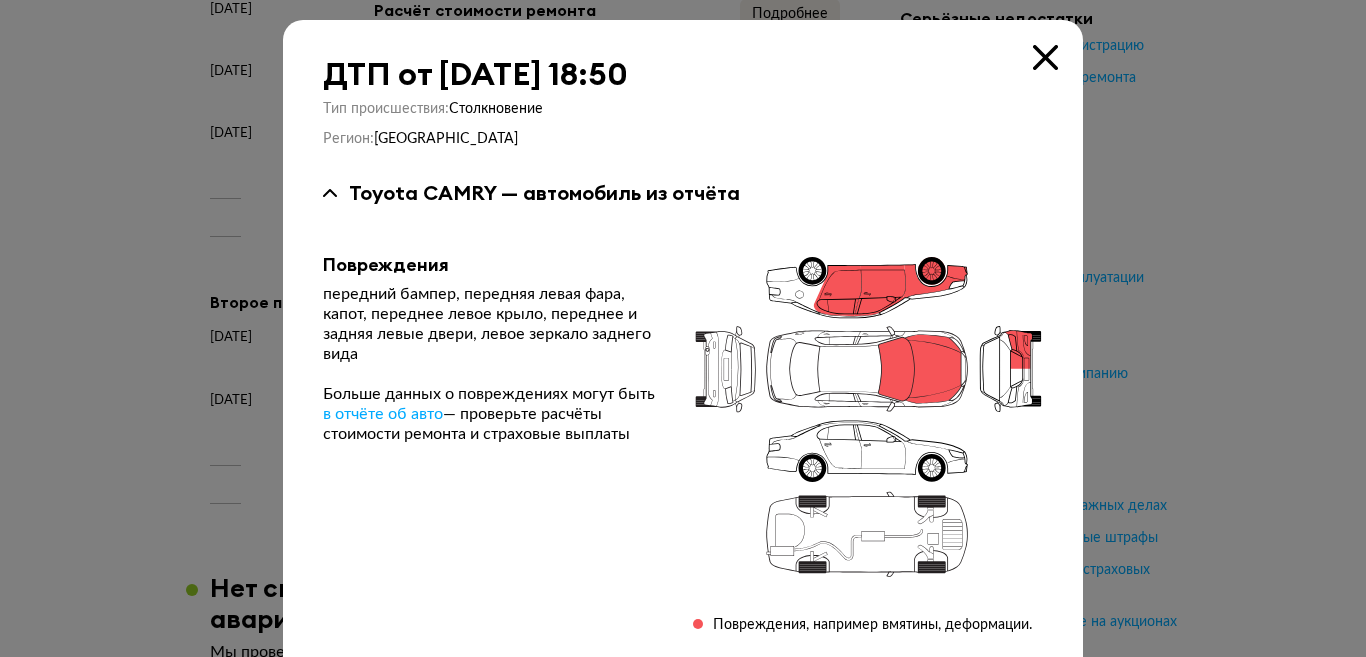 click at bounding box center [1045, 57] 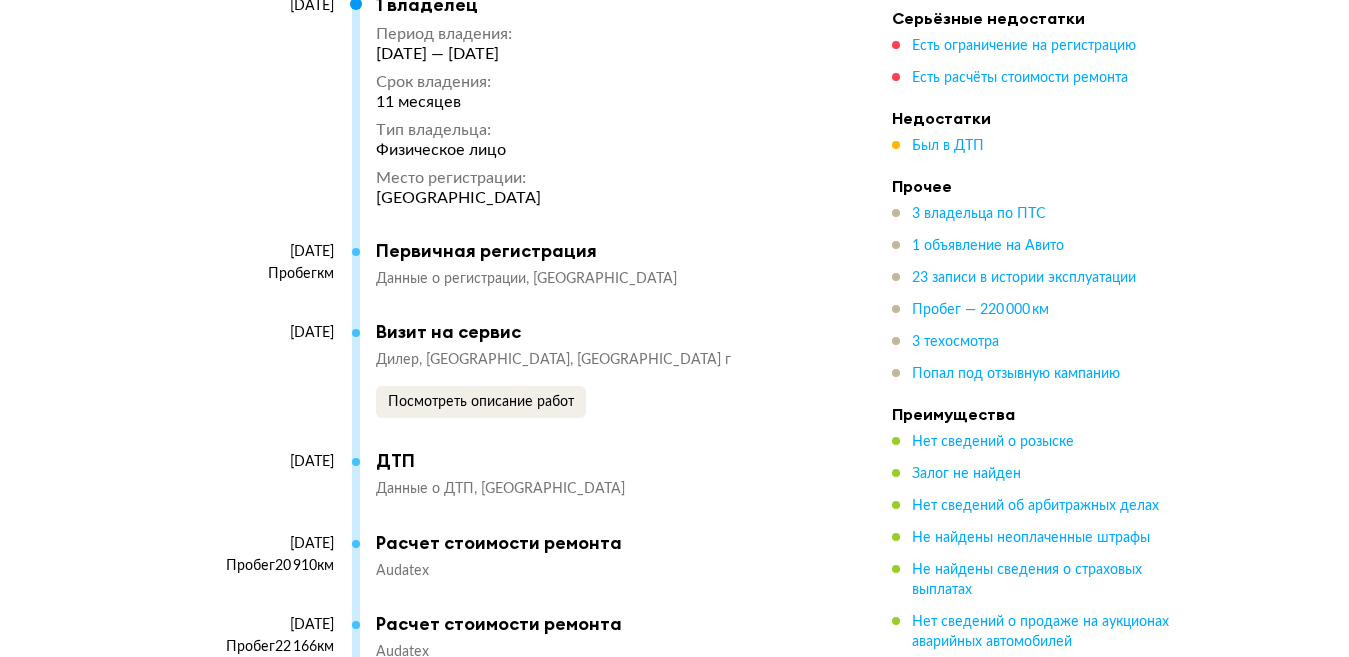 scroll, scrollTop: 5800, scrollLeft: 0, axis: vertical 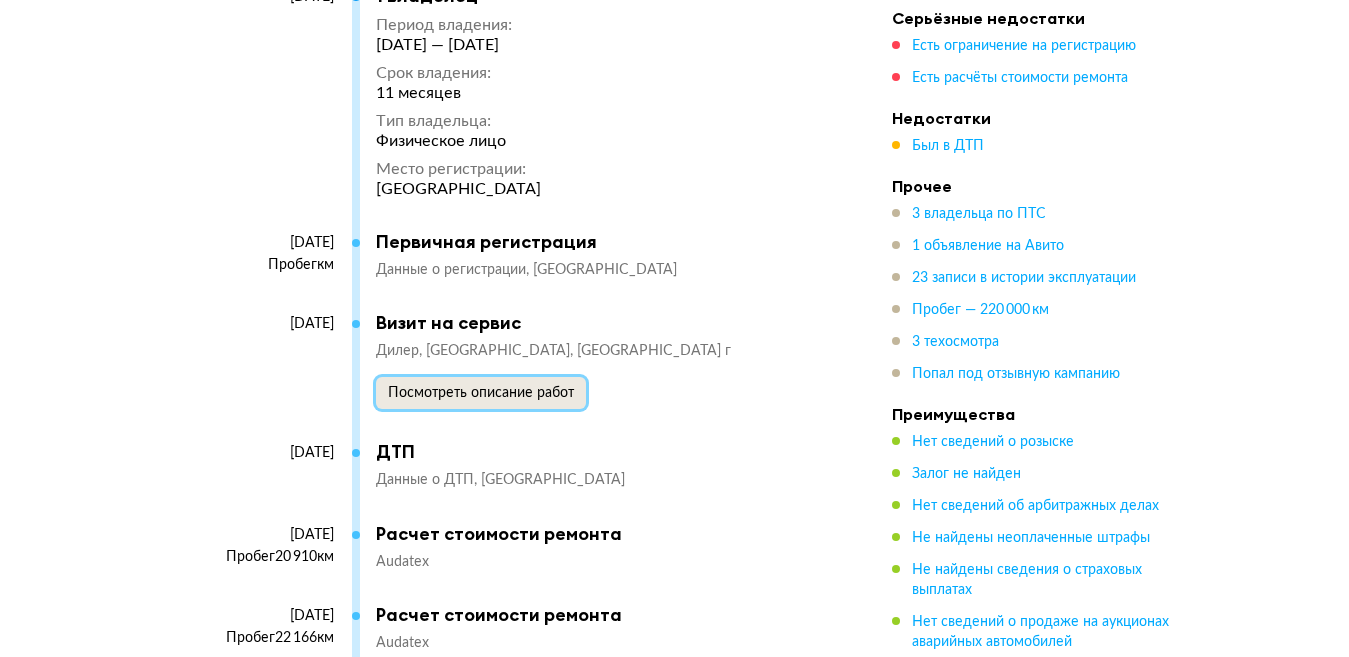 click on "Посмотреть описание работ" at bounding box center (481, 393) 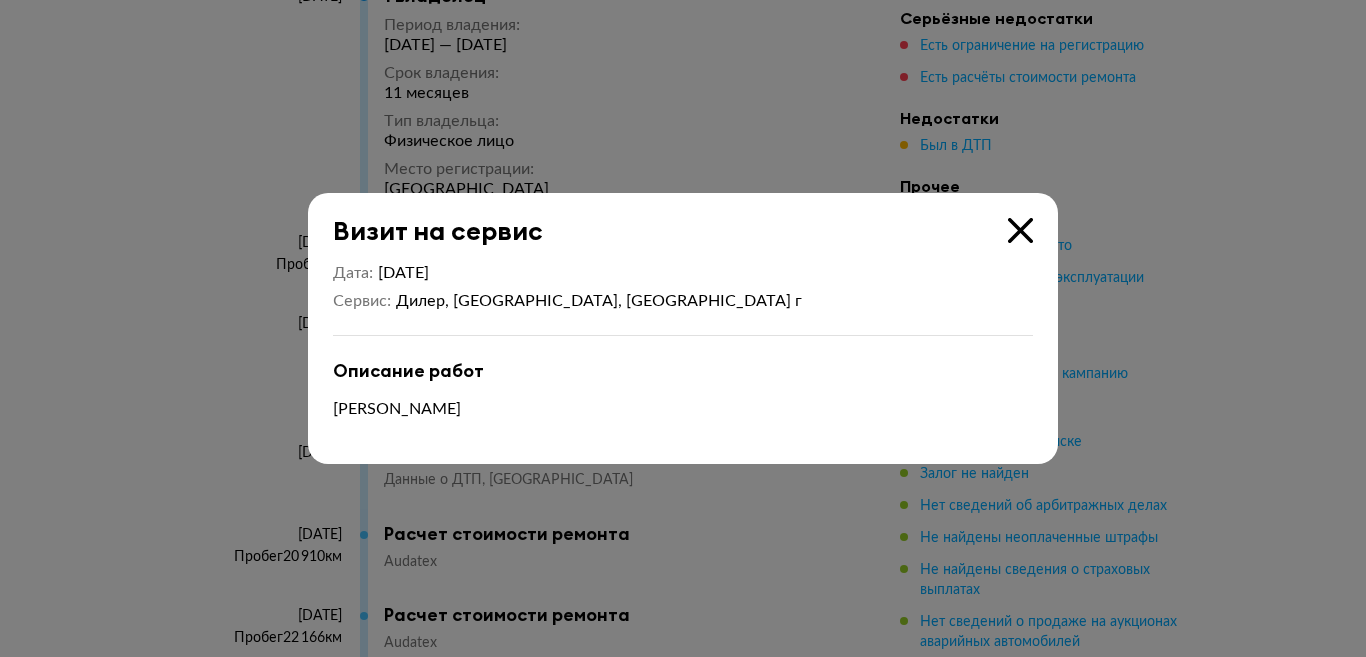 click at bounding box center [1020, 230] 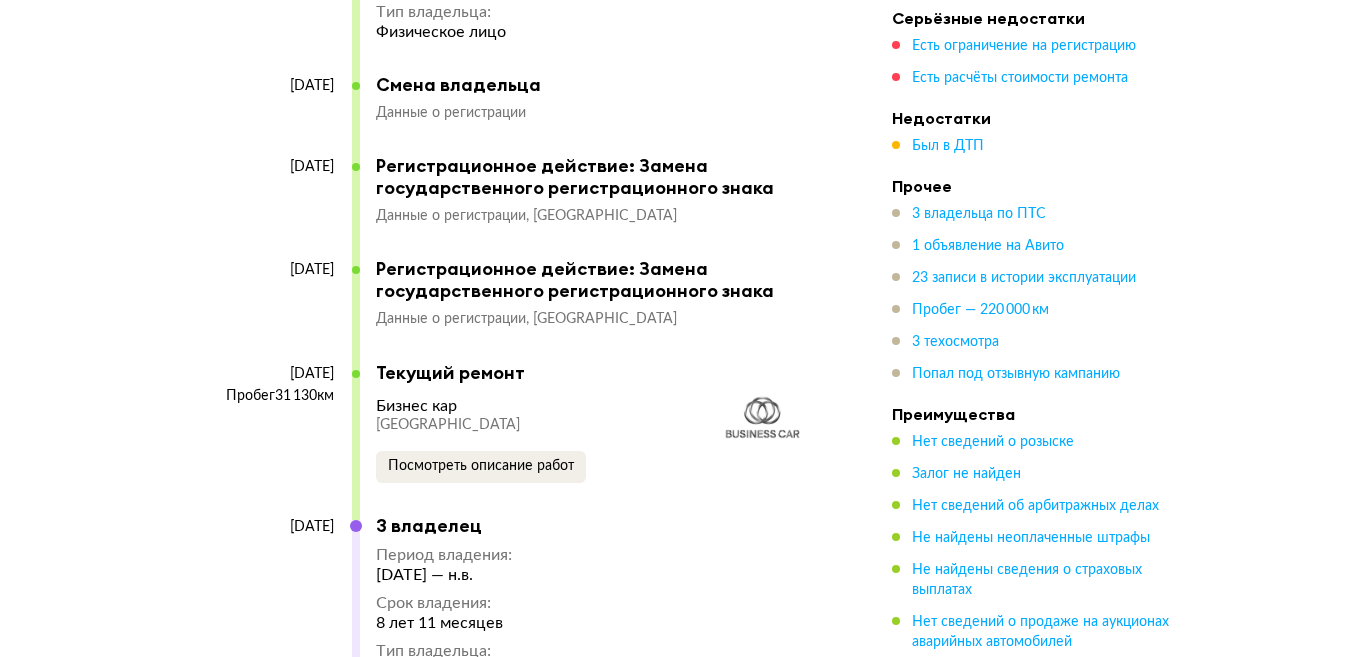 scroll, scrollTop: 7300, scrollLeft: 0, axis: vertical 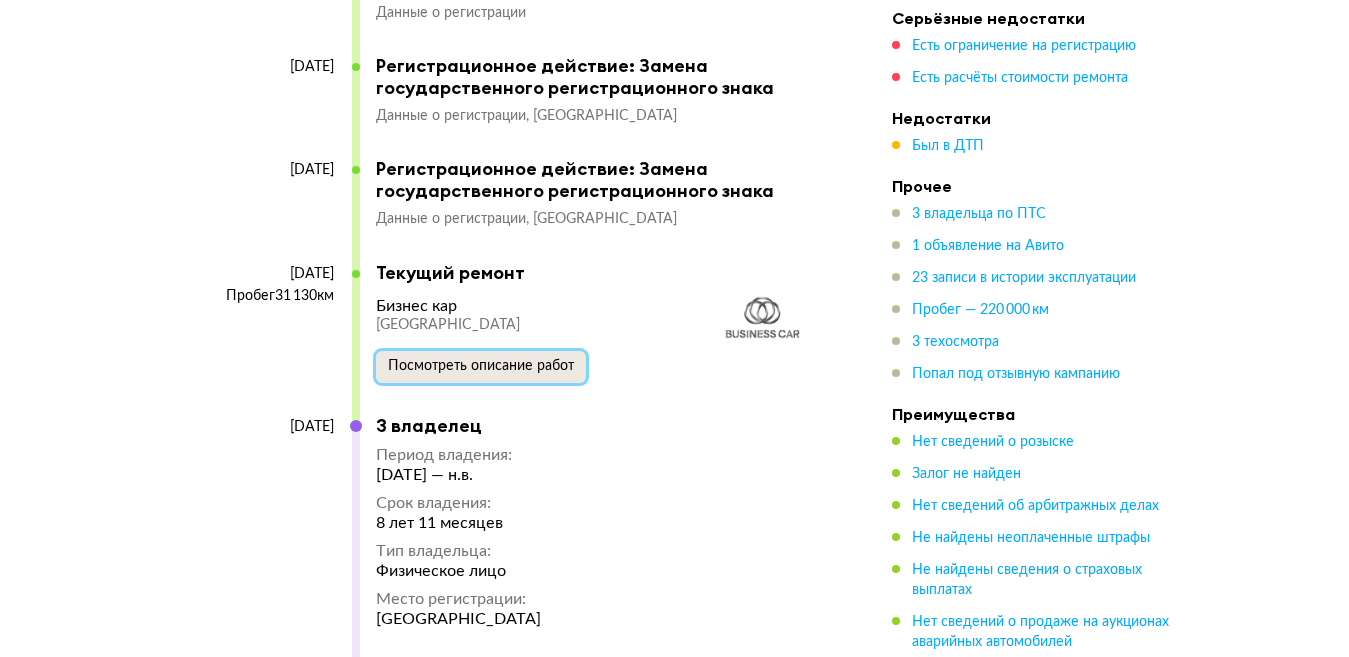 click on "Посмотреть описание работ" at bounding box center [481, 366] 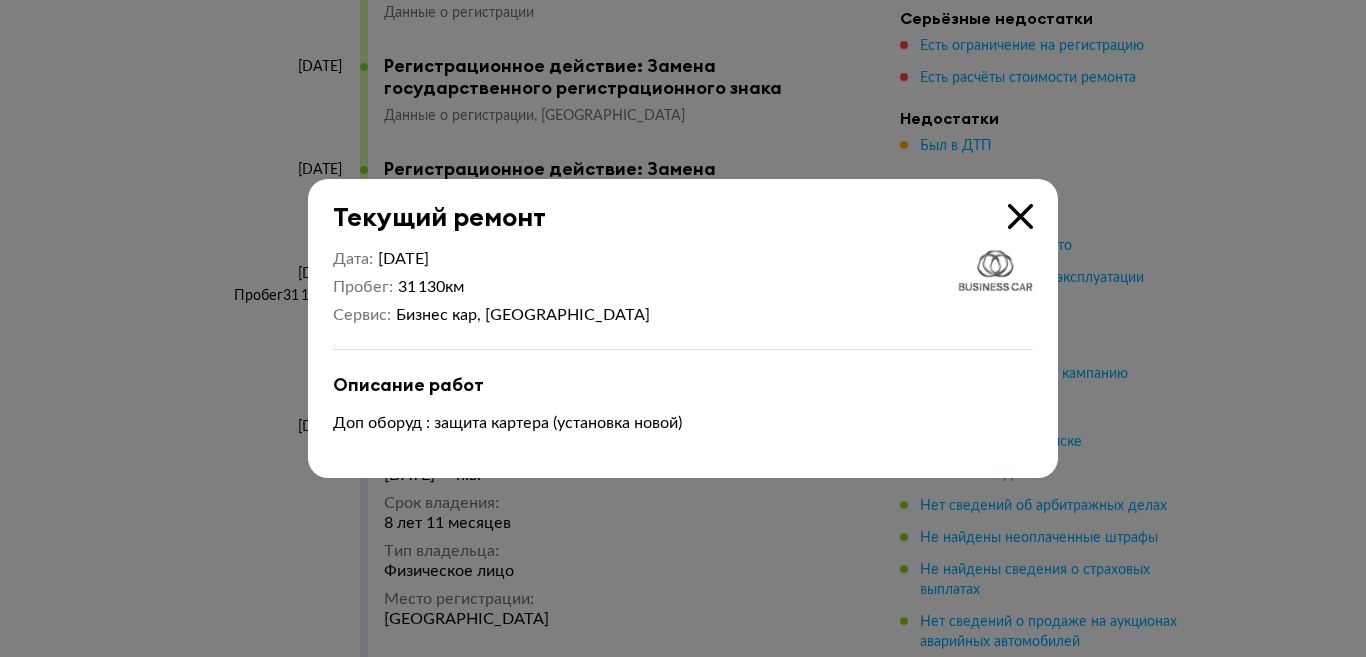 click at bounding box center [1020, 216] 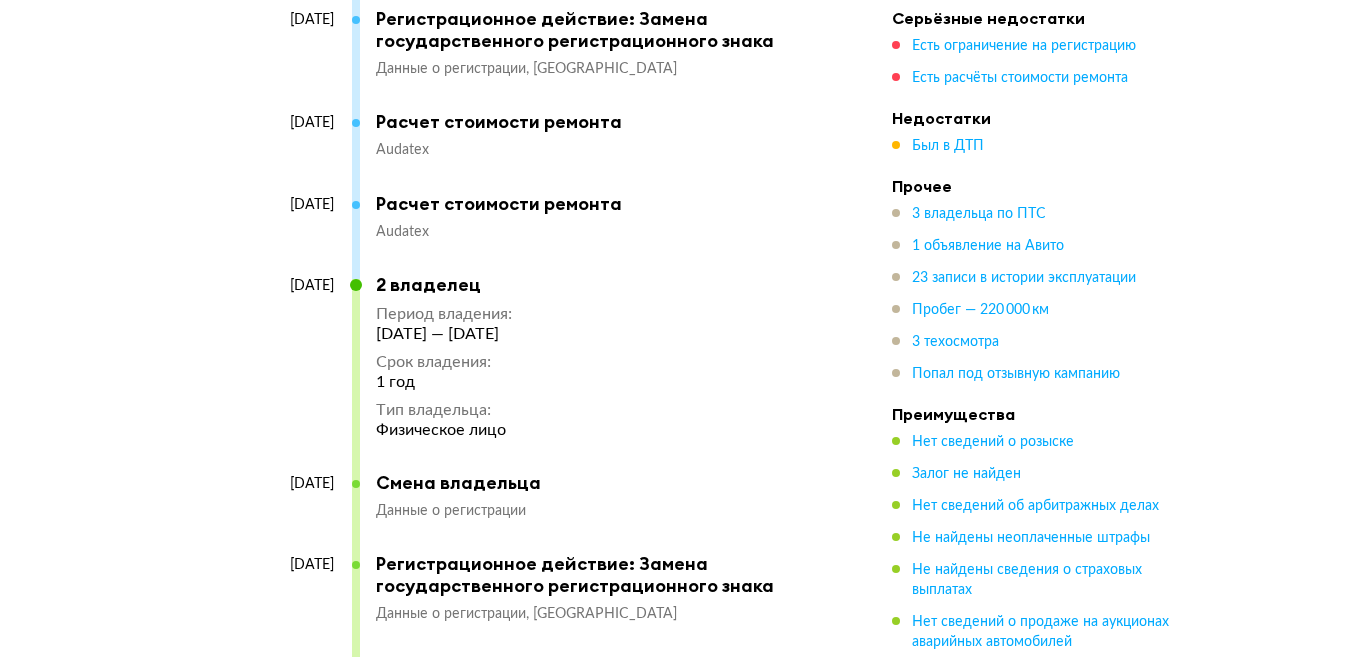 scroll, scrollTop: 6600, scrollLeft: 0, axis: vertical 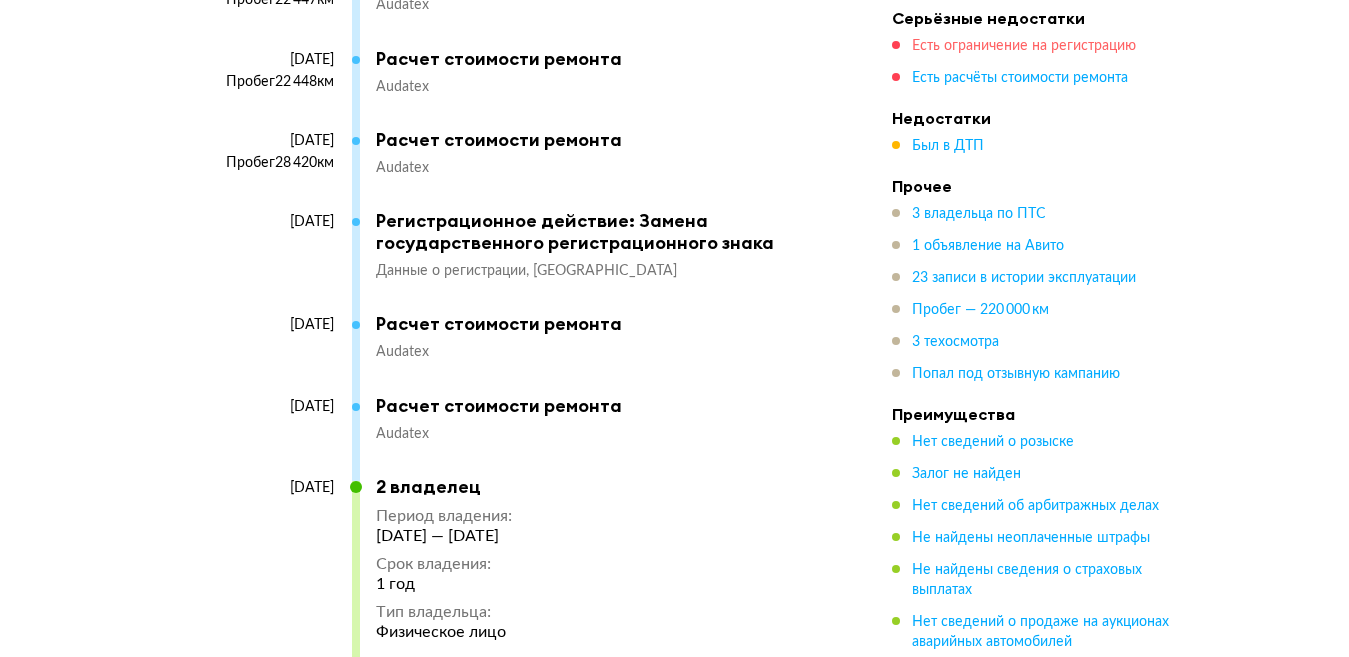 click on "Есть ограничение на регистрацию" at bounding box center (1024, 46) 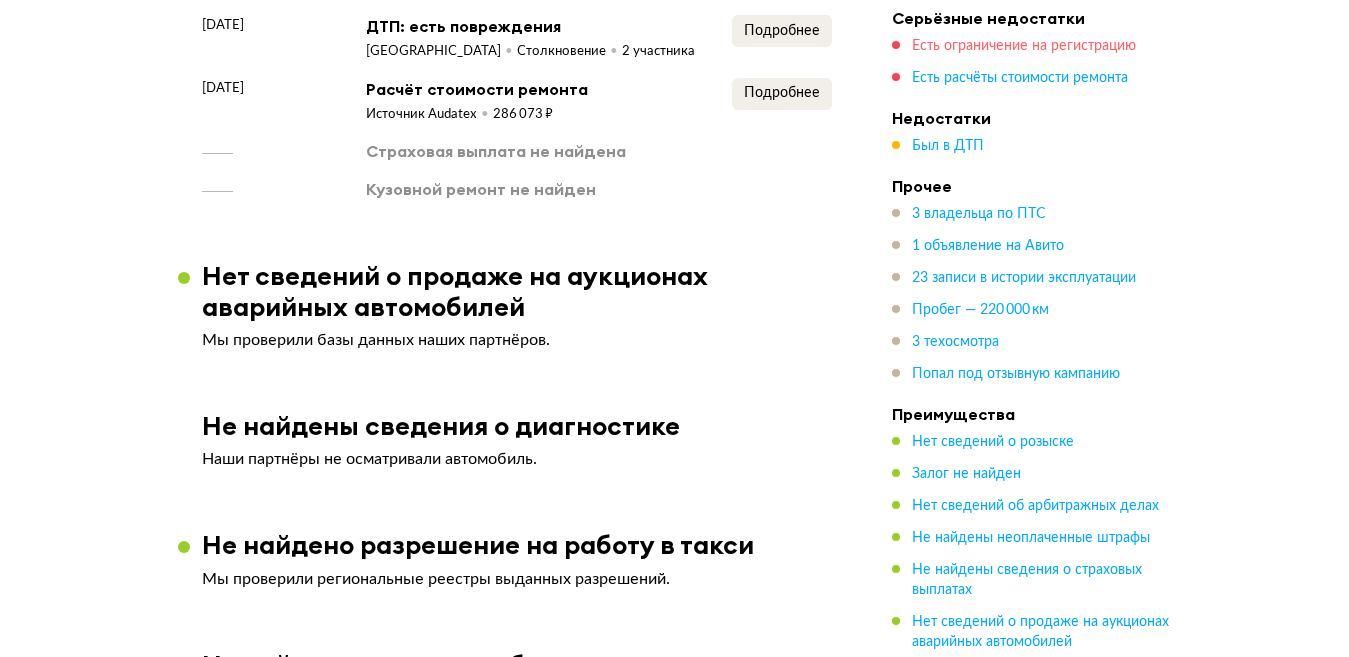 scroll, scrollTop: 1248, scrollLeft: 0, axis: vertical 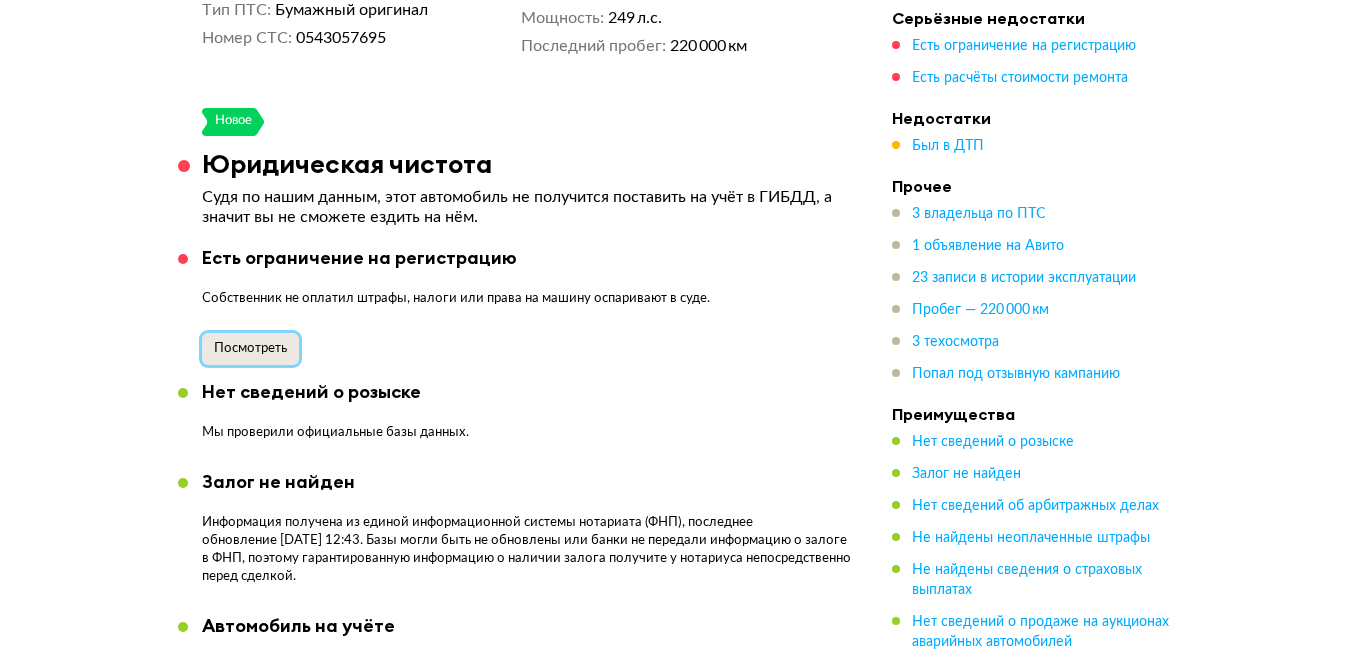 click on "Посмотреть" at bounding box center [250, 348] 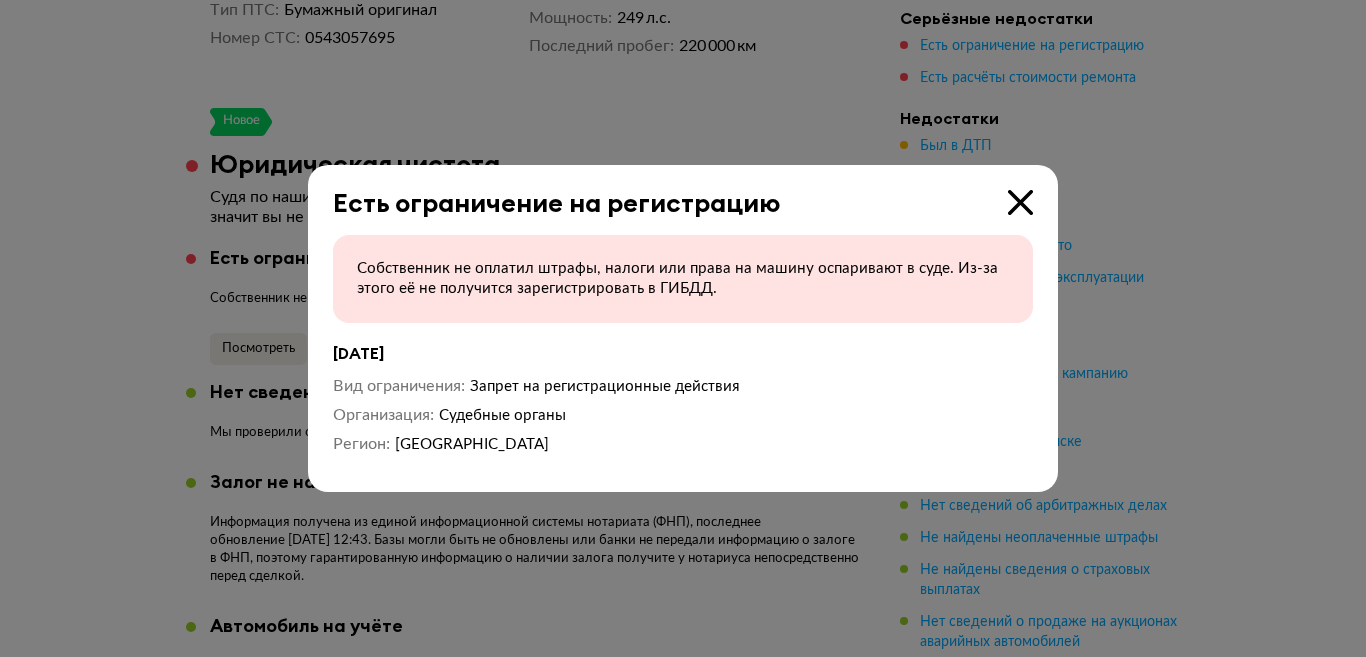 click at bounding box center (1020, 202) 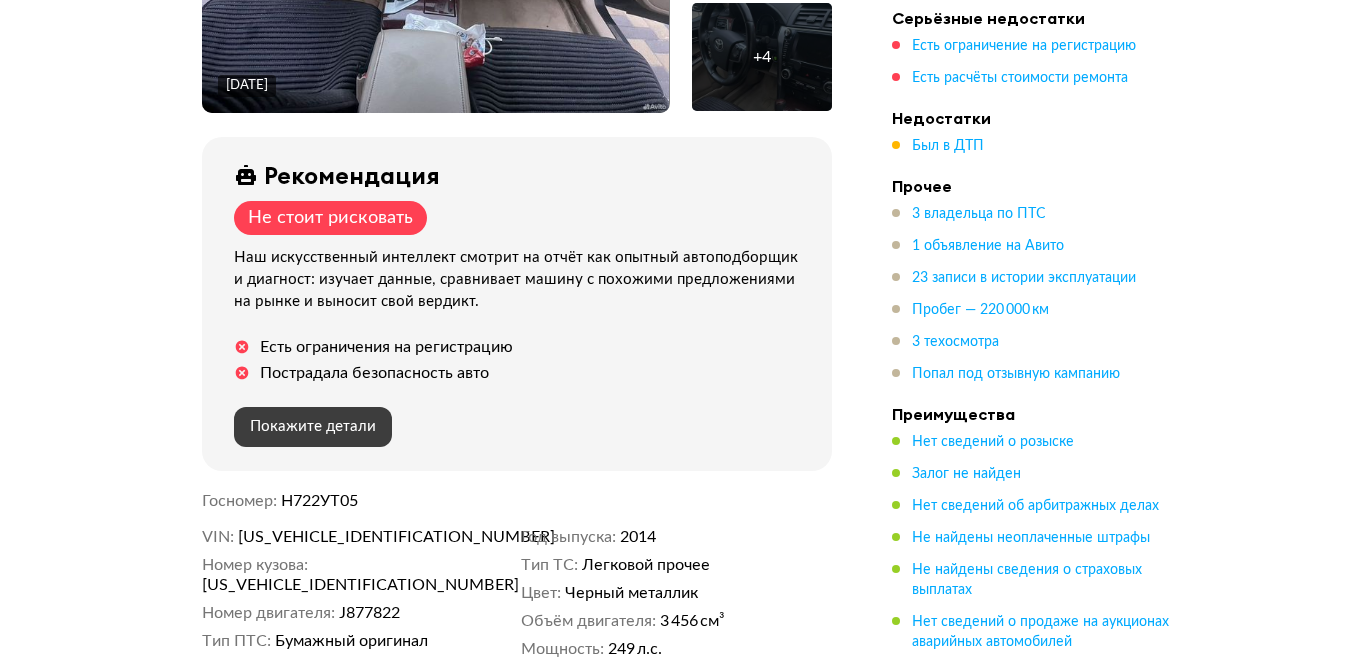 scroll, scrollTop: 700, scrollLeft: 0, axis: vertical 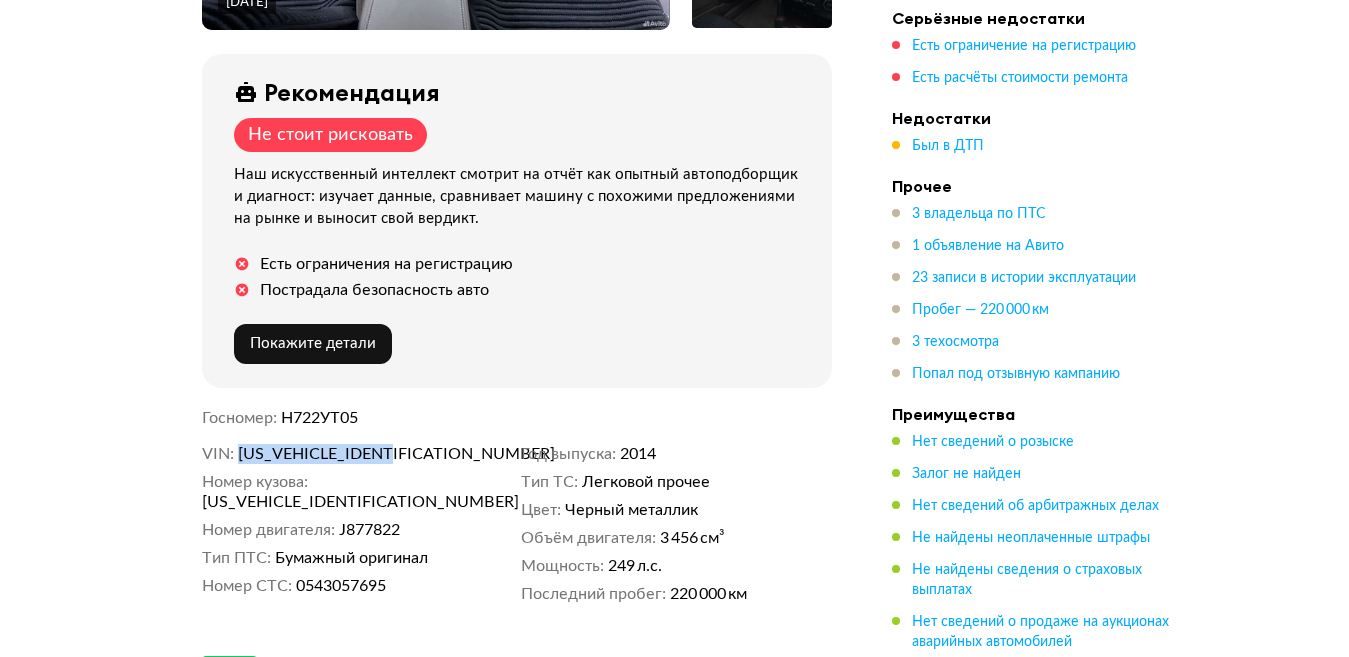 drag, startPoint x: 240, startPoint y: 441, endPoint x: 414, endPoint y: 446, distance: 174.07182 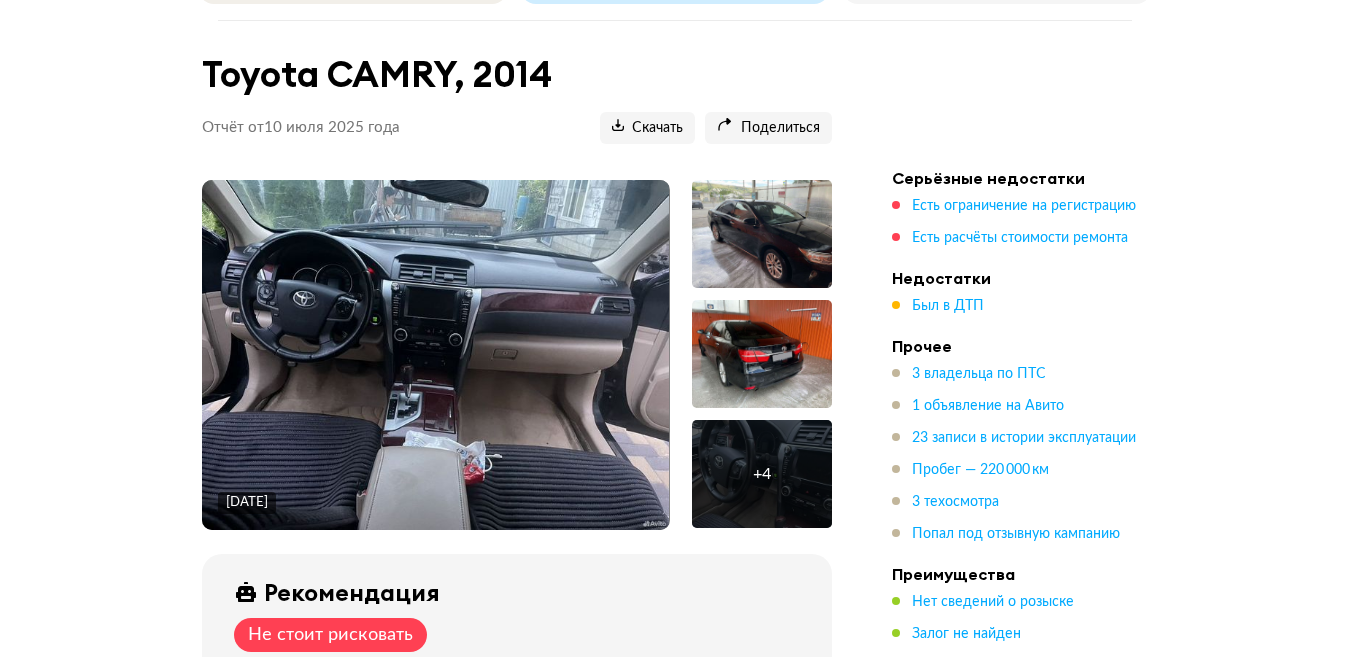 scroll, scrollTop: 0, scrollLeft: 0, axis: both 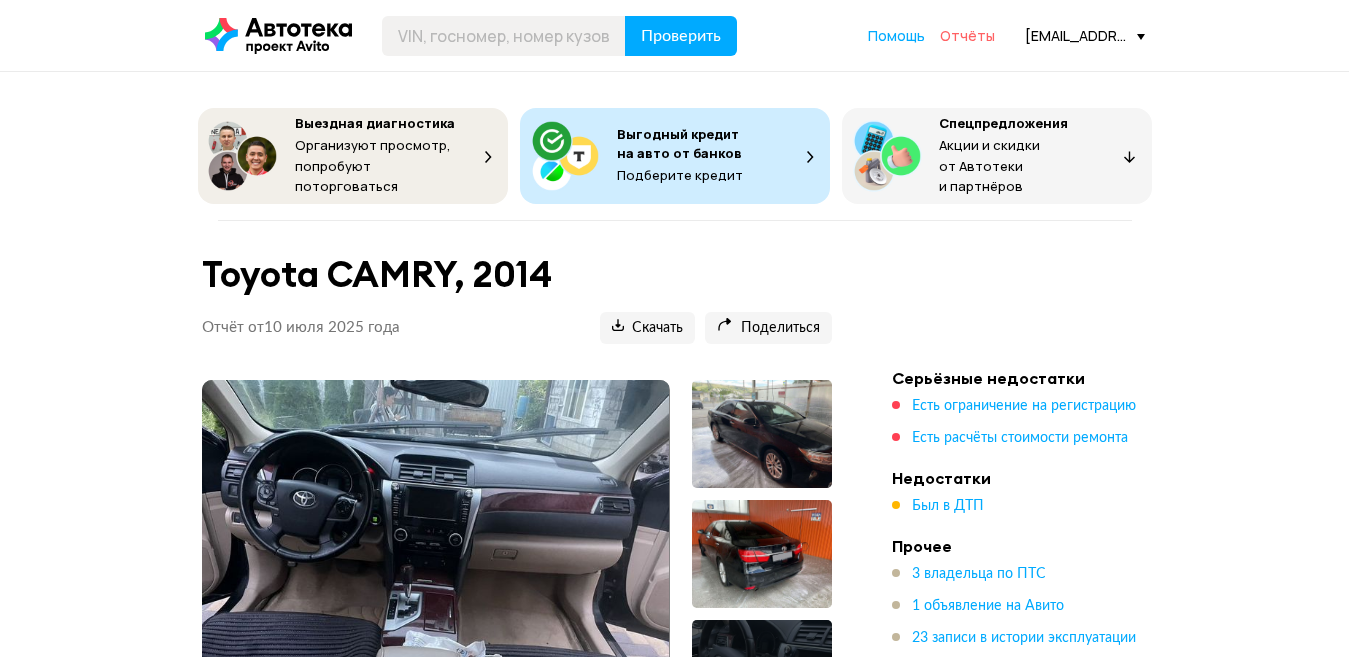 click on "Отчёты" at bounding box center [967, 35] 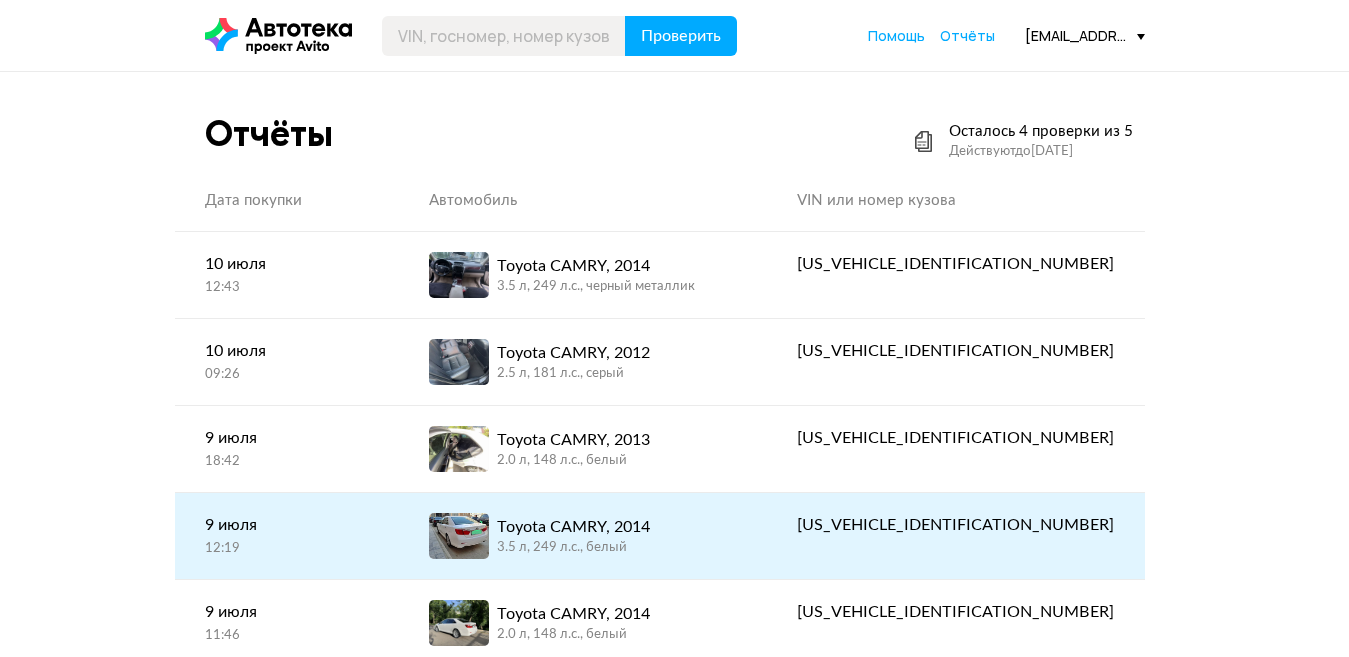 click on "3.5 л, 249 л.c., белый" at bounding box center [573, 548] 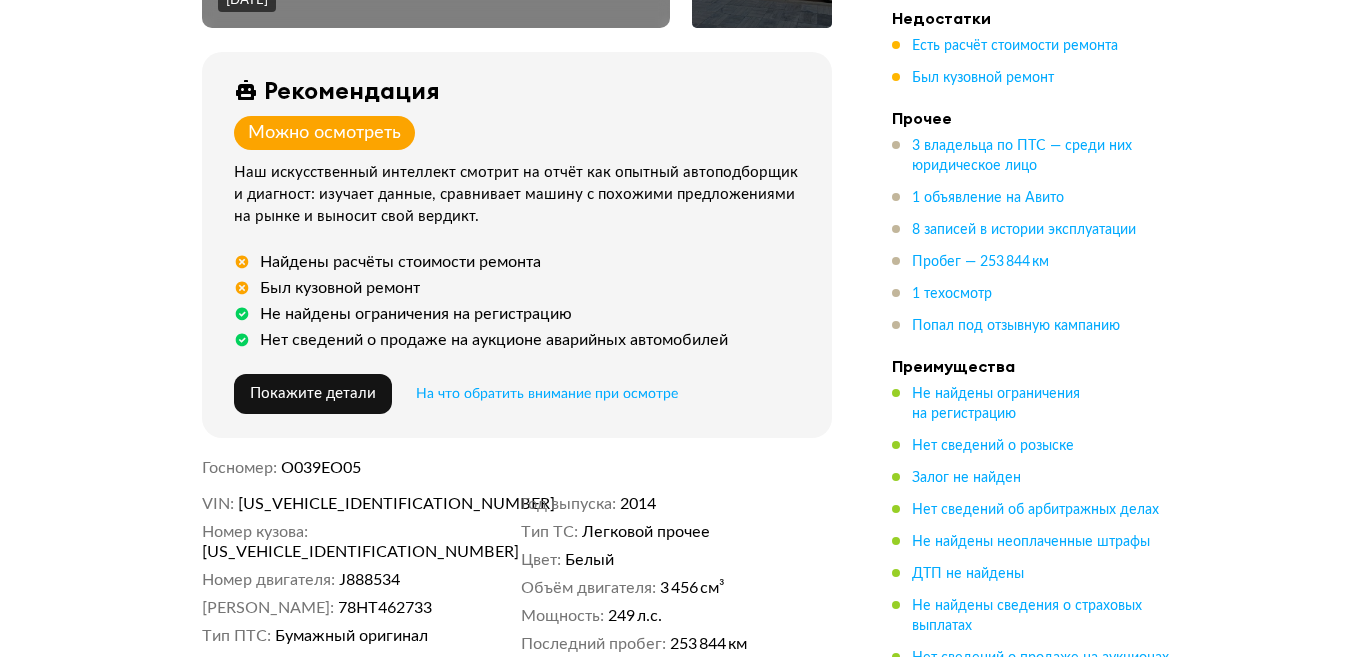 scroll, scrollTop: 800, scrollLeft: 0, axis: vertical 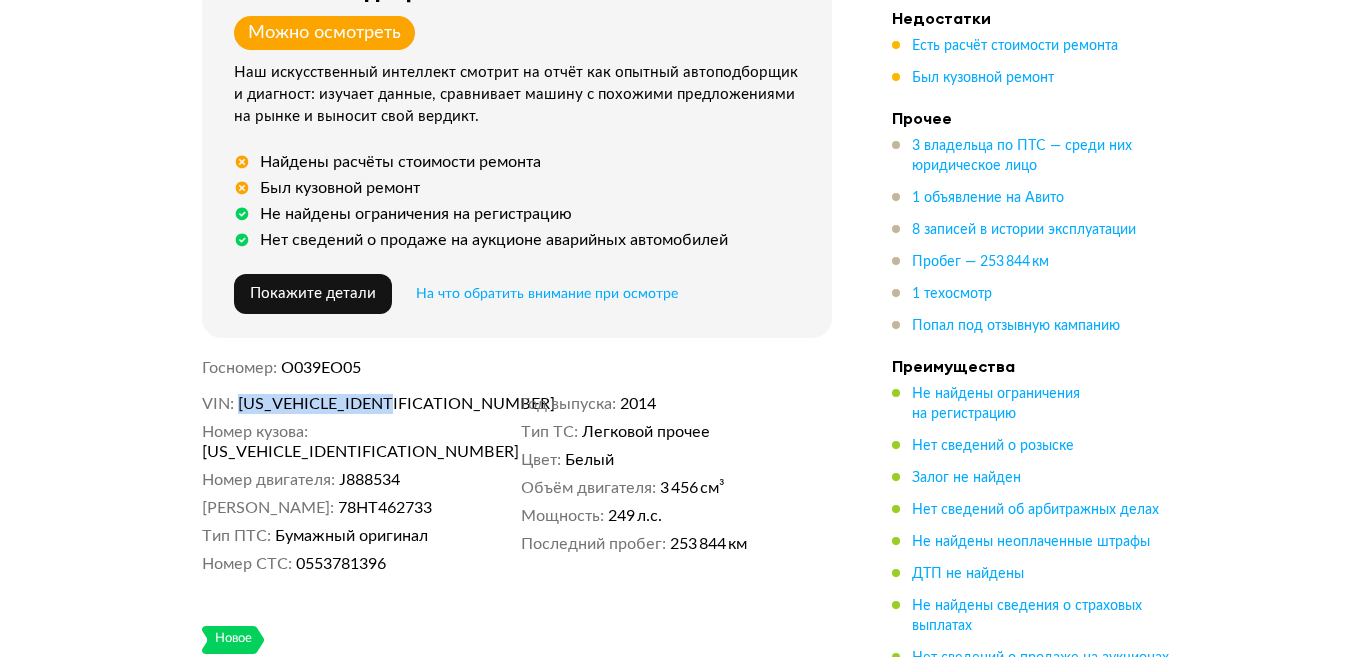 drag, startPoint x: 241, startPoint y: 401, endPoint x: 390, endPoint y: 390, distance: 149.40549 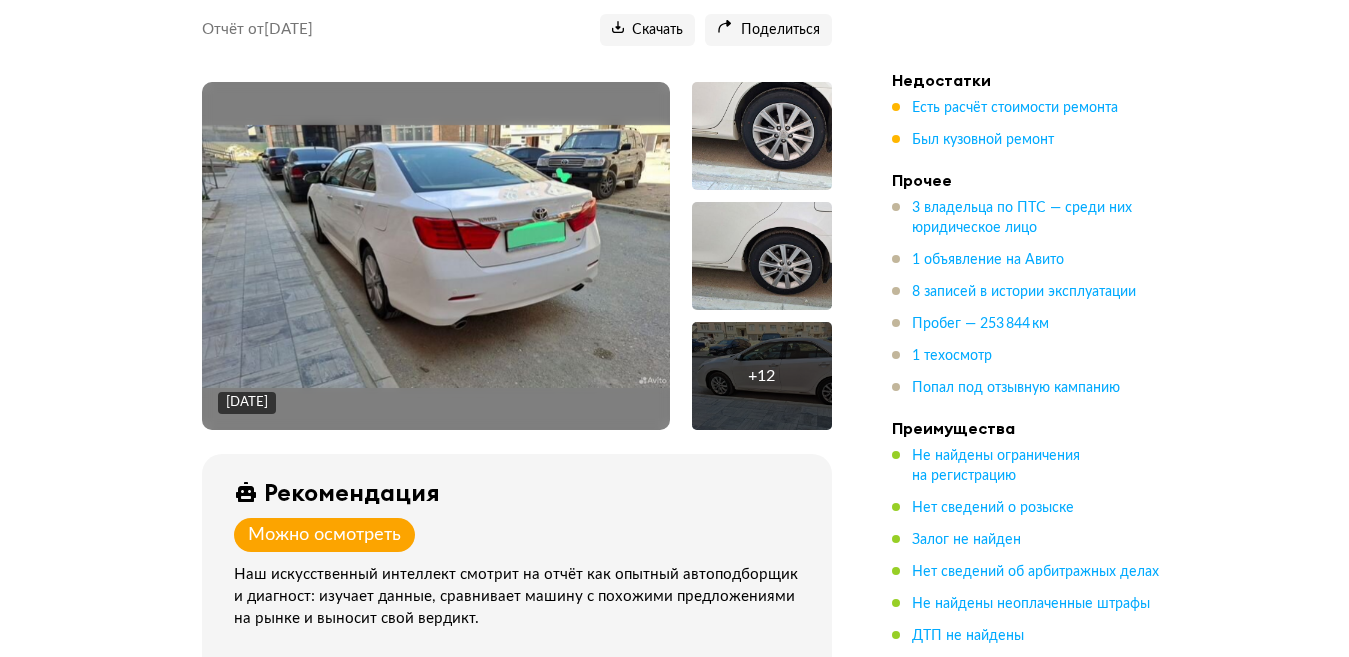 scroll, scrollTop: 300, scrollLeft: 0, axis: vertical 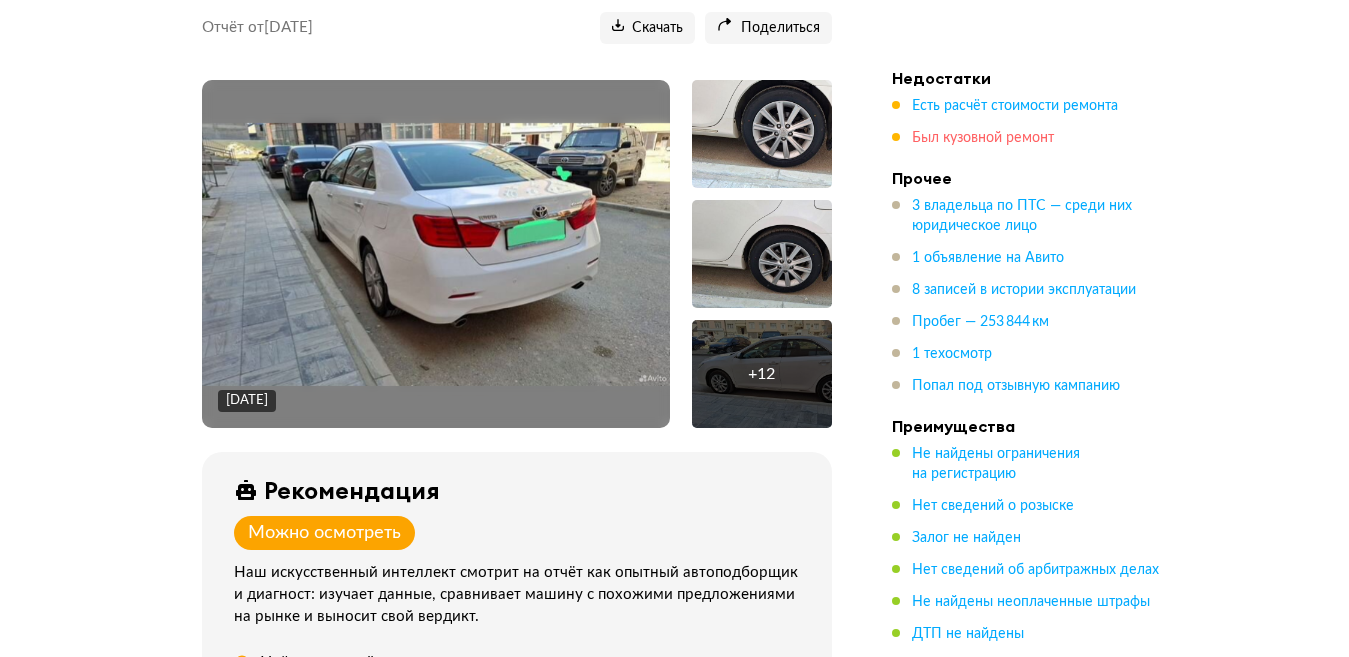 click on "Был кузовной ремонт" at bounding box center (983, 138) 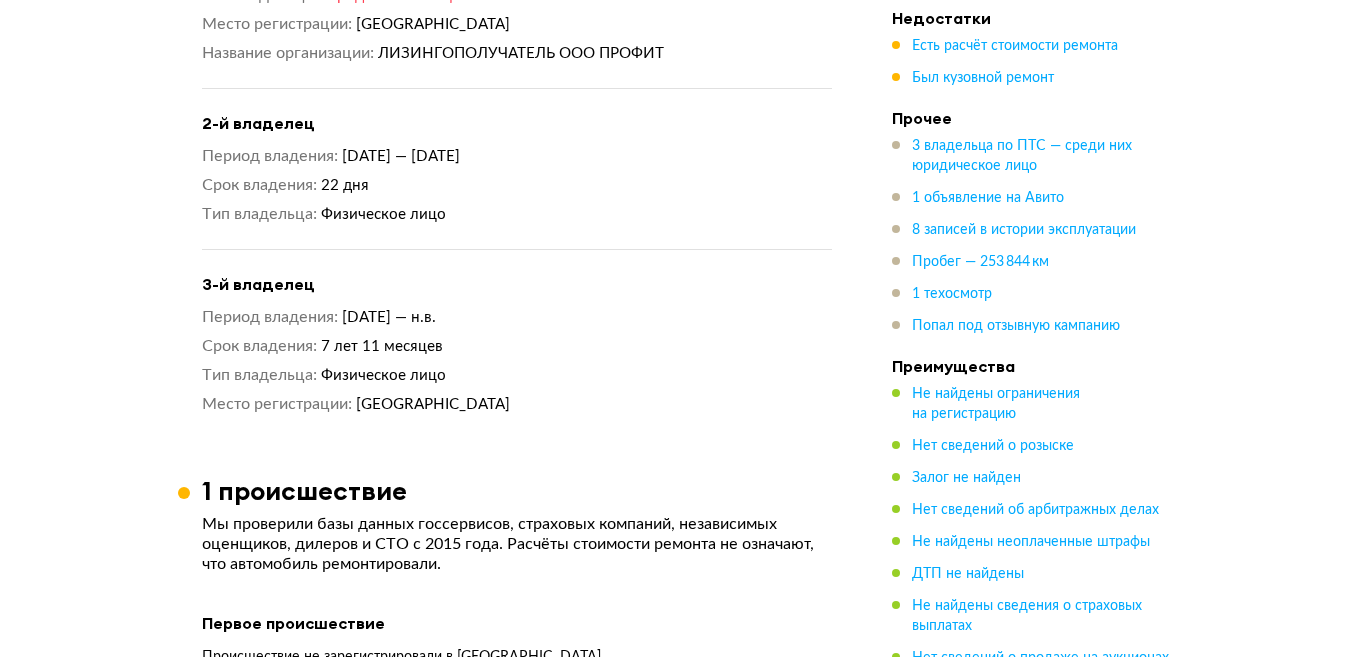 scroll, scrollTop: 3402, scrollLeft: 0, axis: vertical 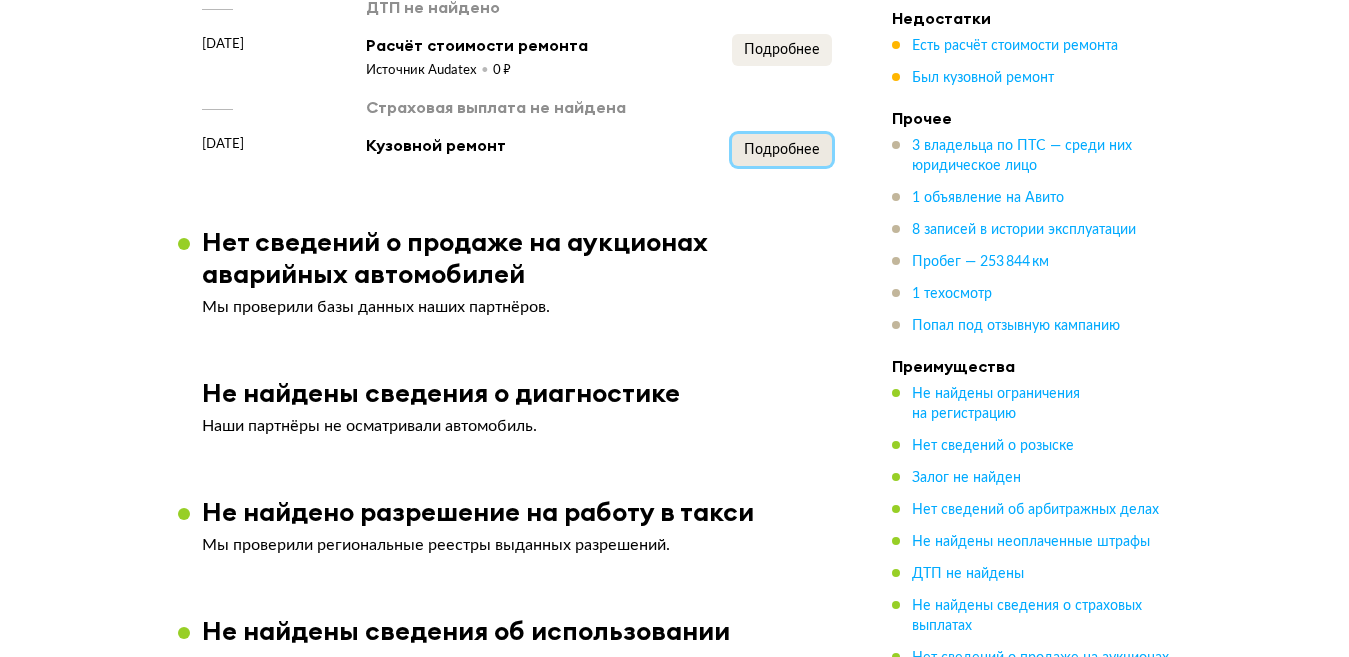 click on "Подробнее" at bounding box center (782, 150) 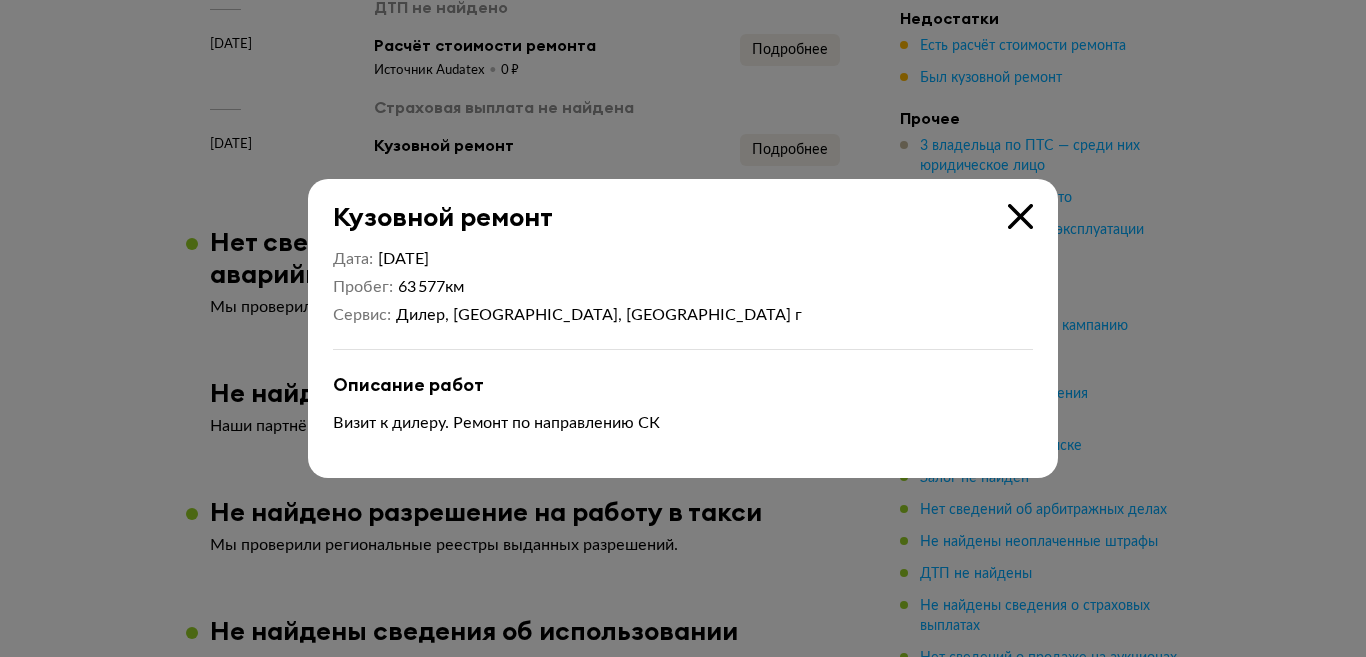 click at bounding box center [1020, 216] 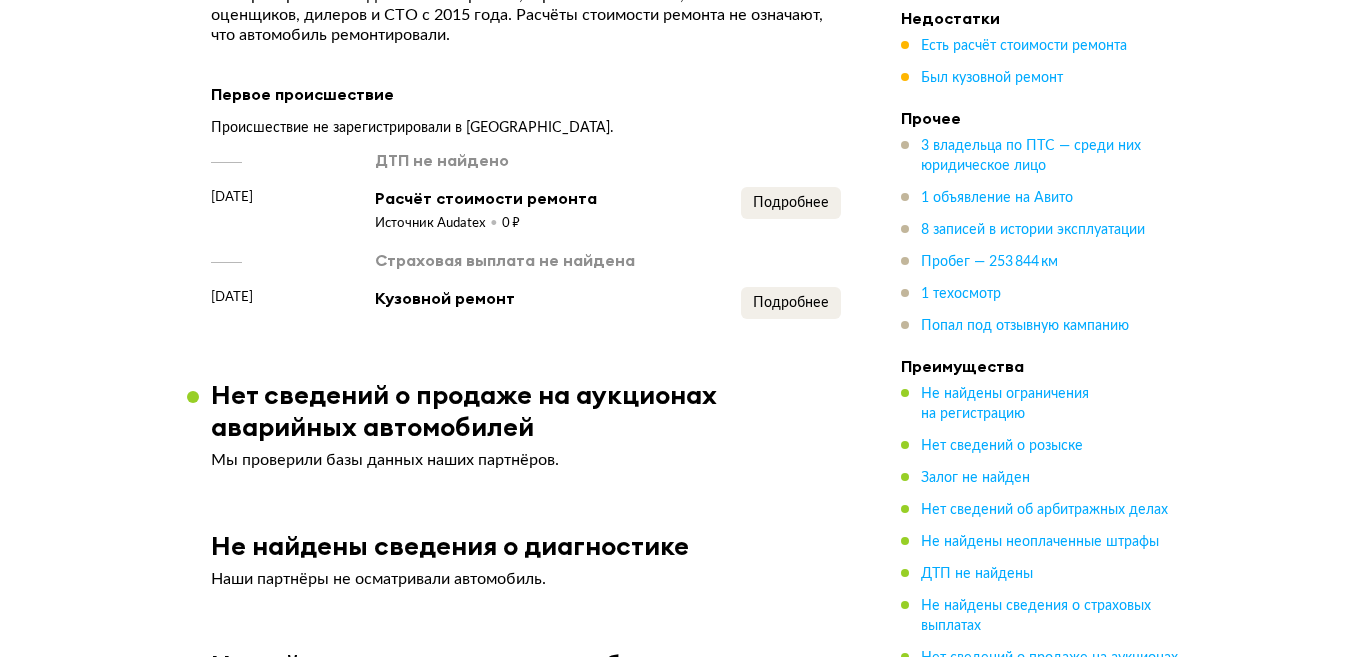 scroll, scrollTop: 3202, scrollLeft: 0, axis: vertical 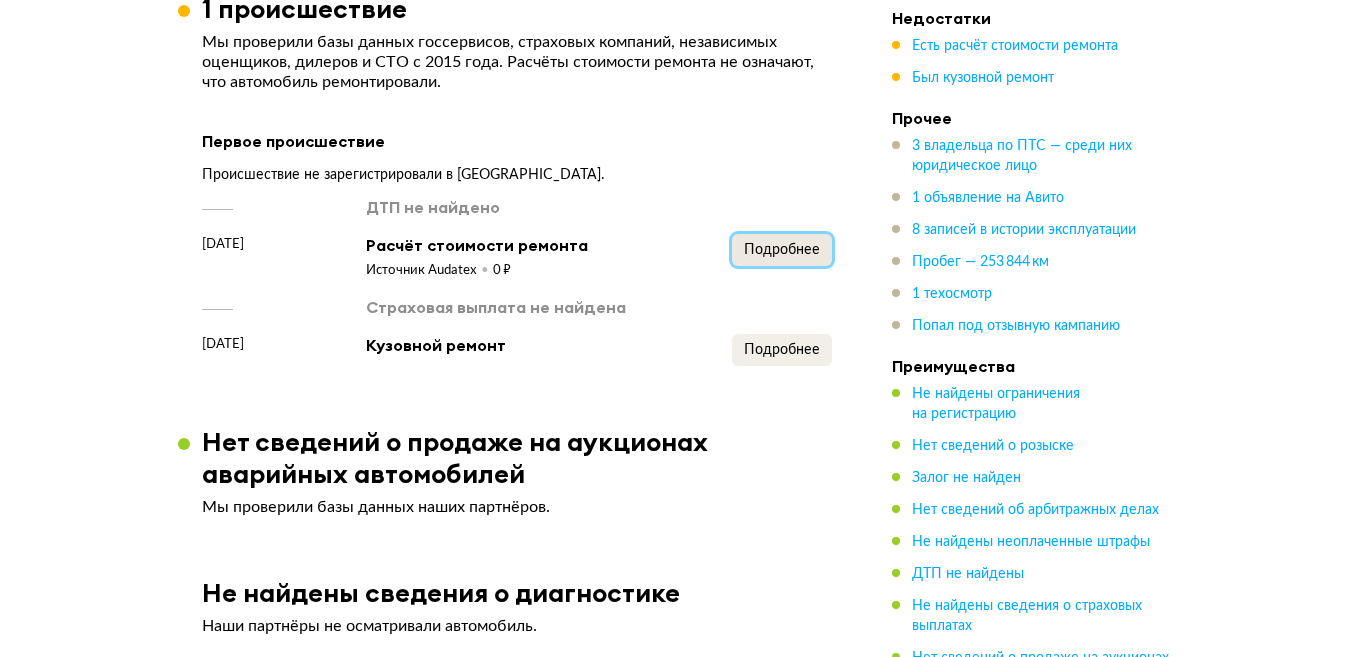 click on "Подробнее" at bounding box center [782, 250] 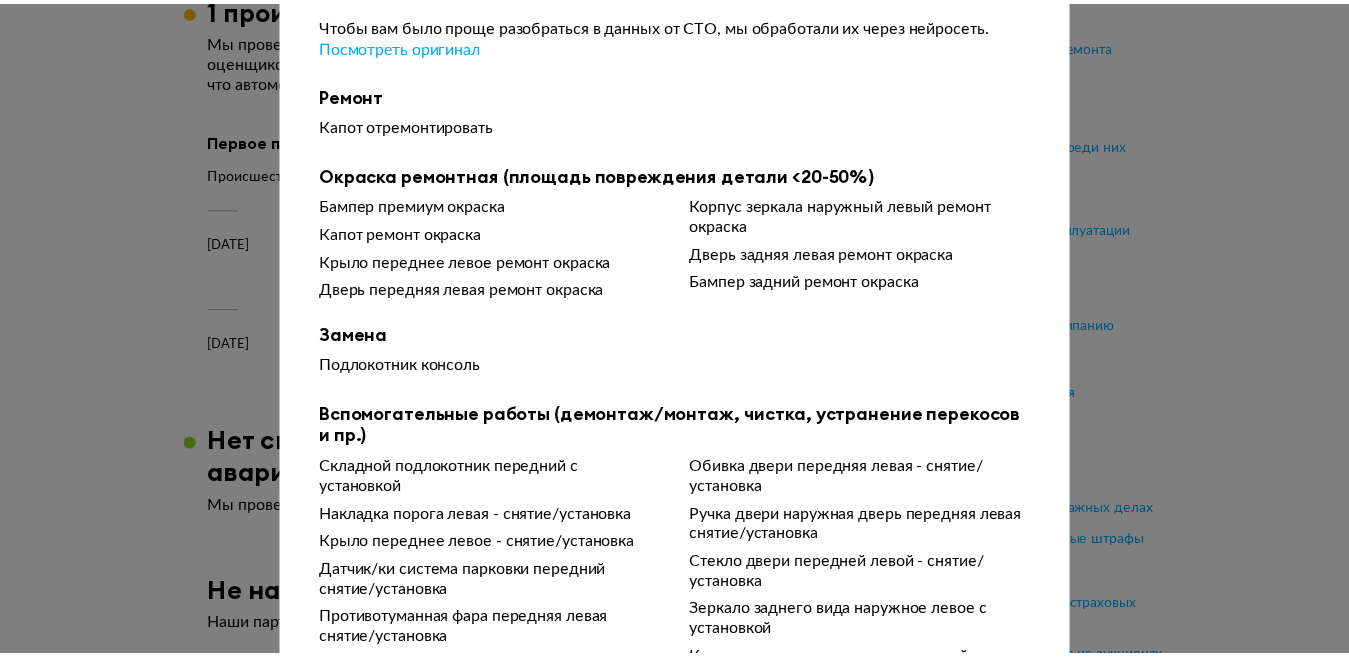 scroll, scrollTop: 0, scrollLeft: 0, axis: both 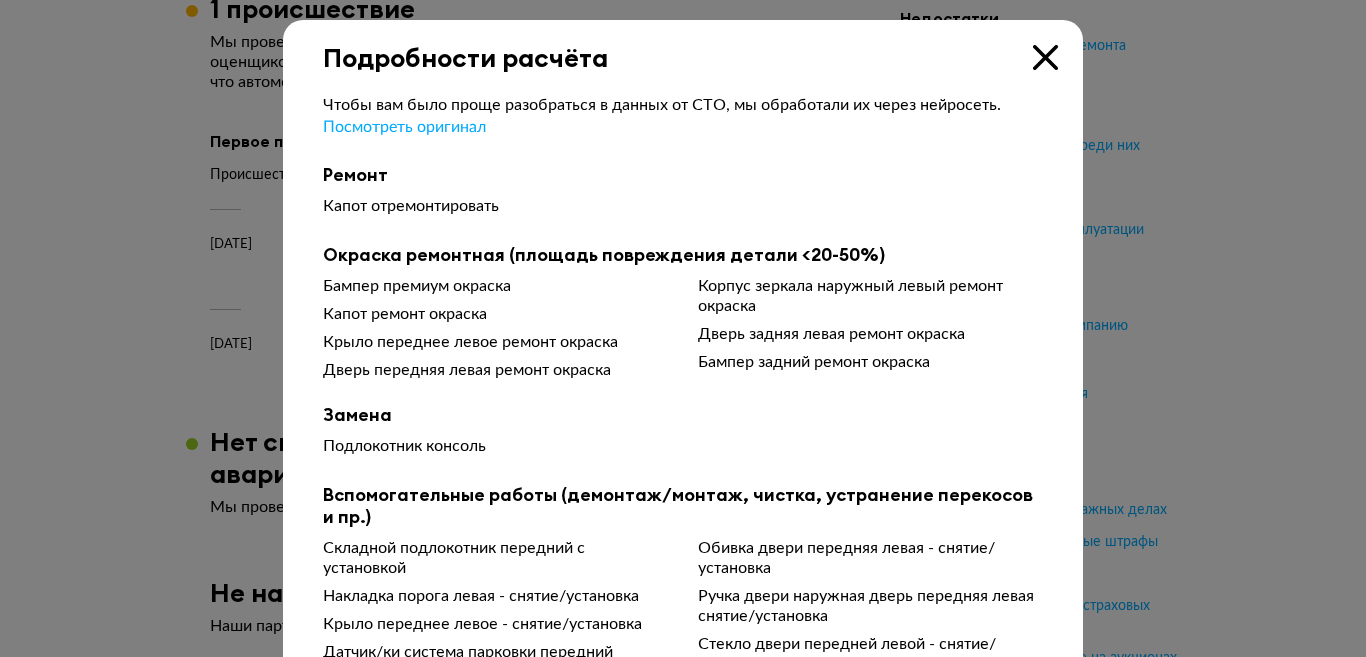 click at bounding box center (1045, 57) 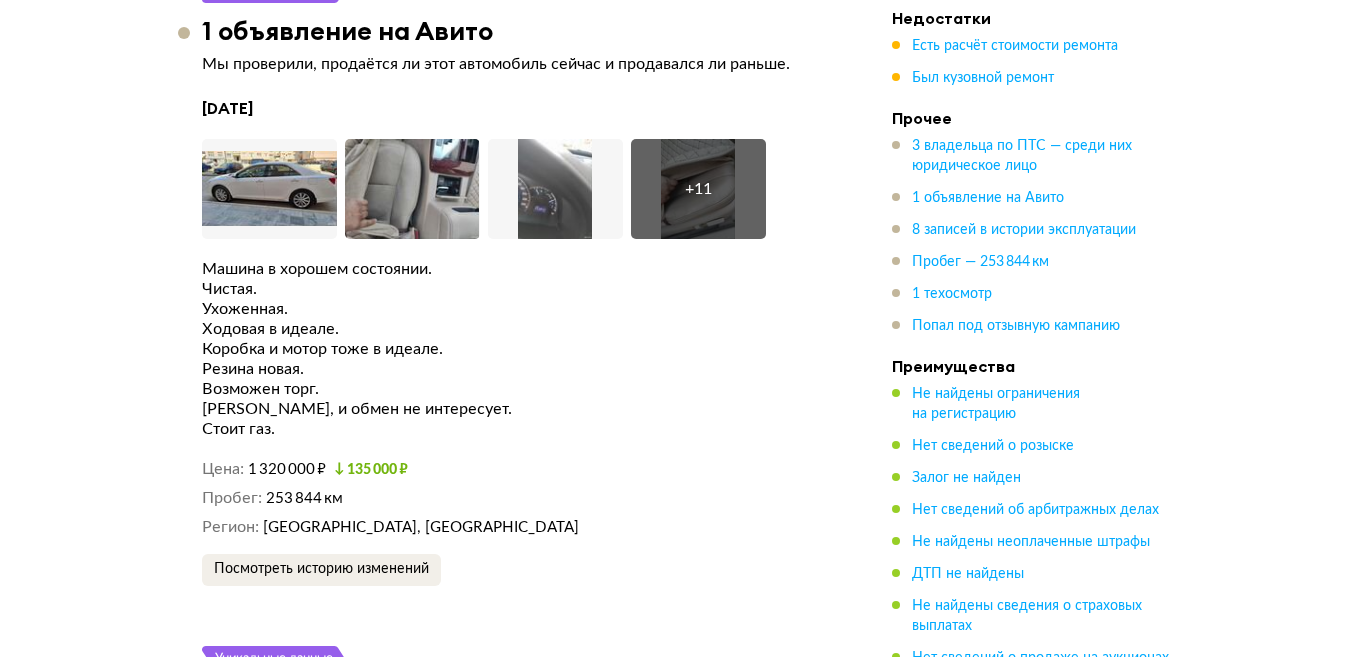 scroll, scrollTop: 3902, scrollLeft: 0, axis: vertical 